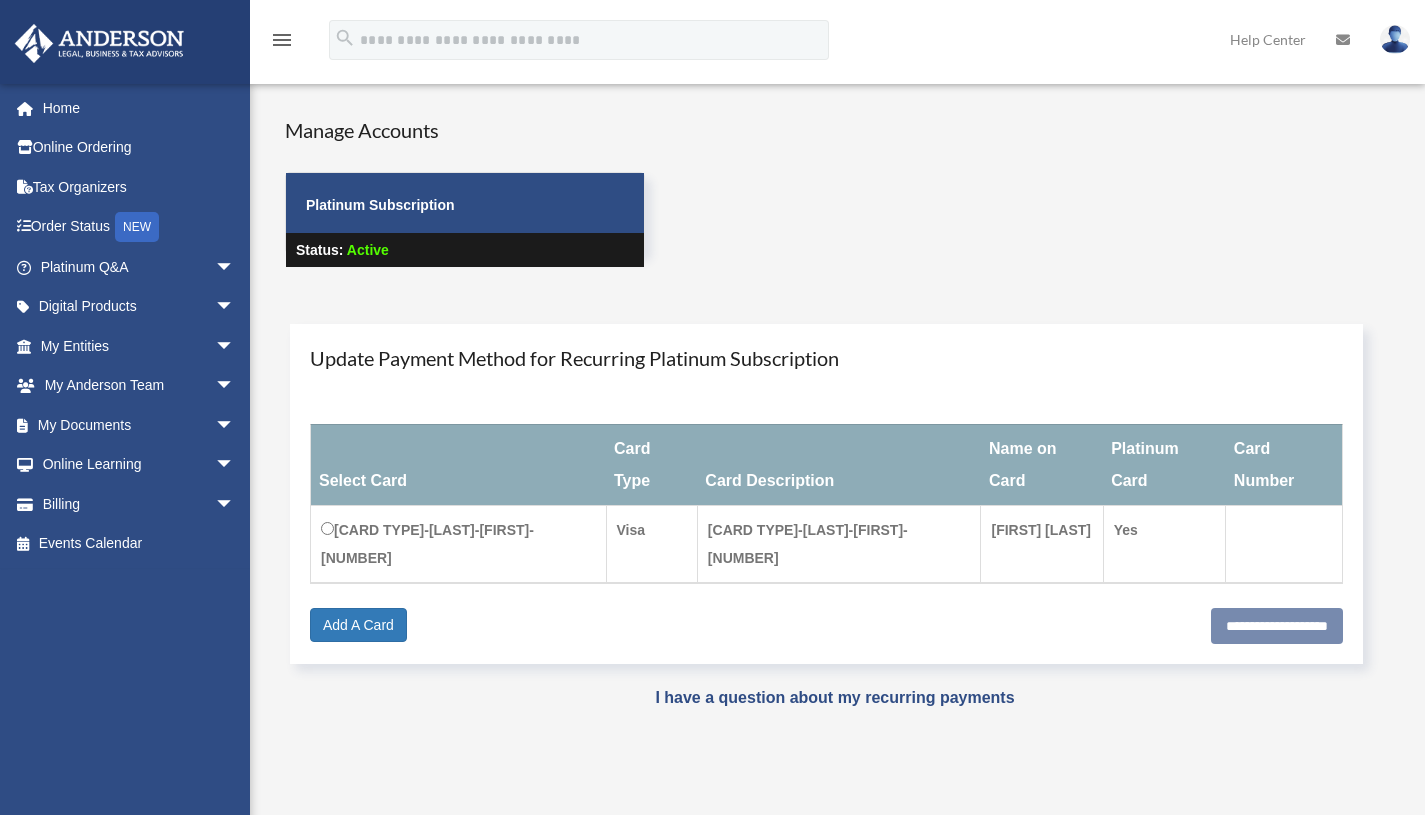 scroll, scrollTop: 0, scrollLeft: 0, axis: both 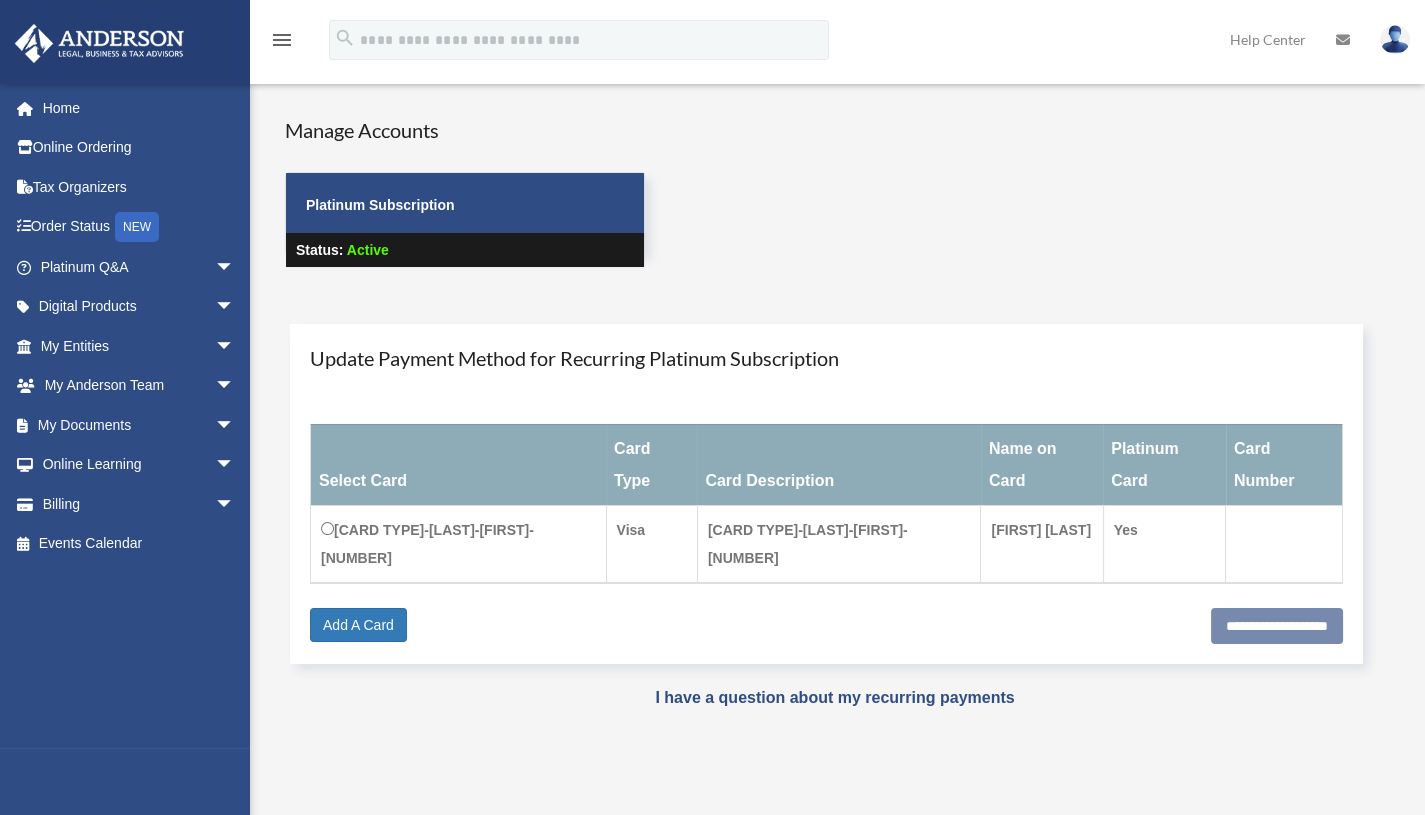 click on "arrow_drop_down" at bounding box center [235, 425] 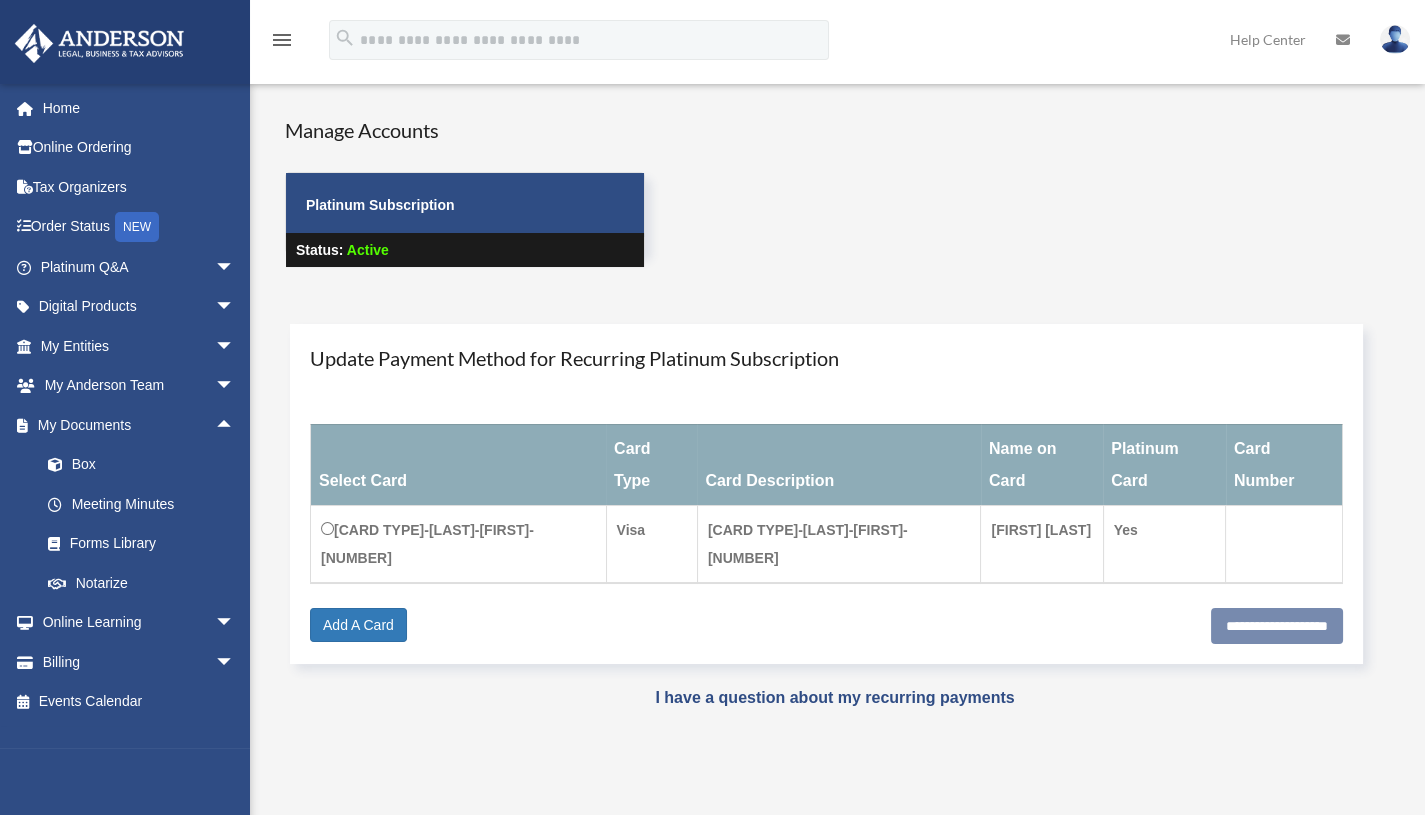 click on "Box" at bounding box center (146, 465) 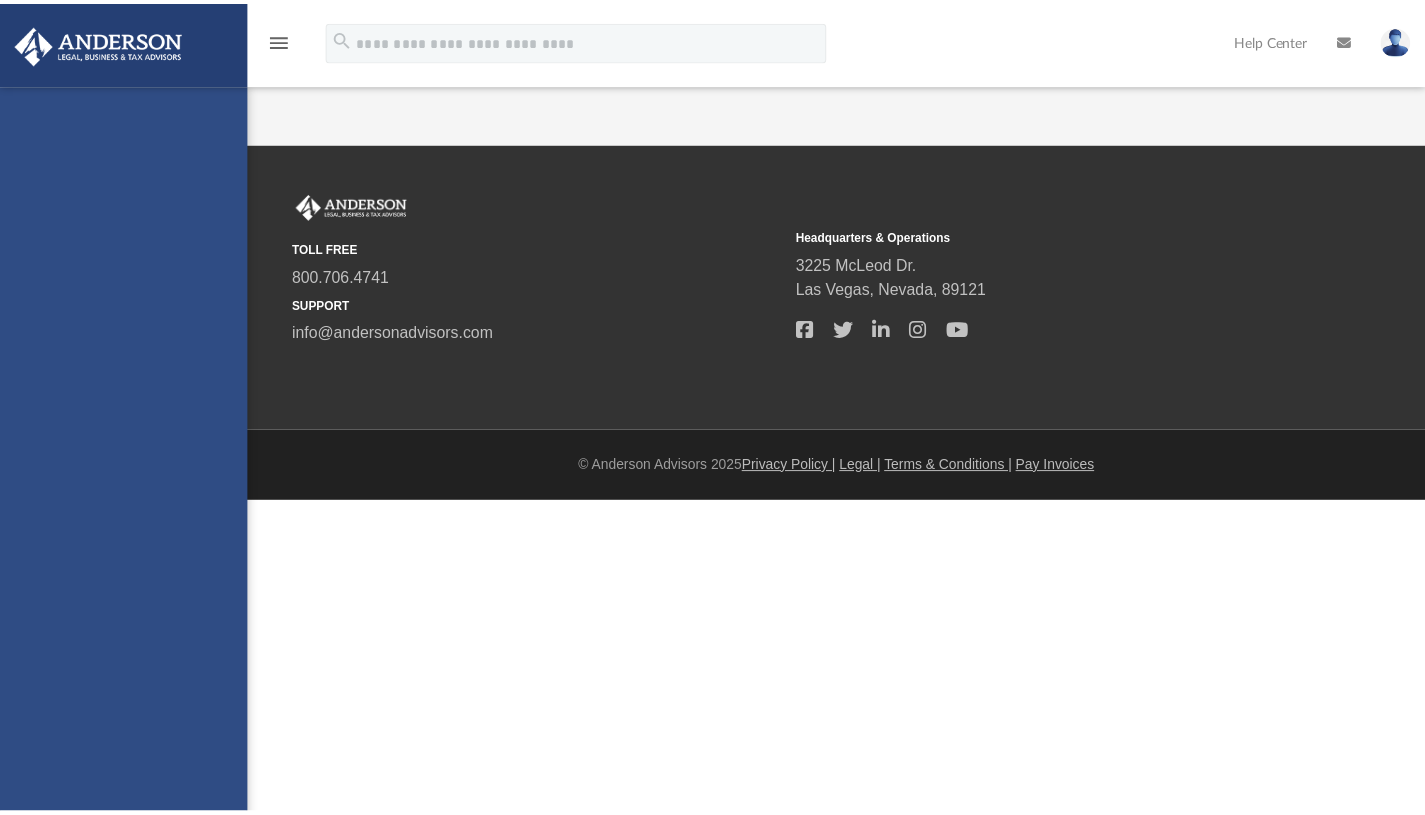 scroll, scrollTop: 0, scrollLeft: 0, axis: both 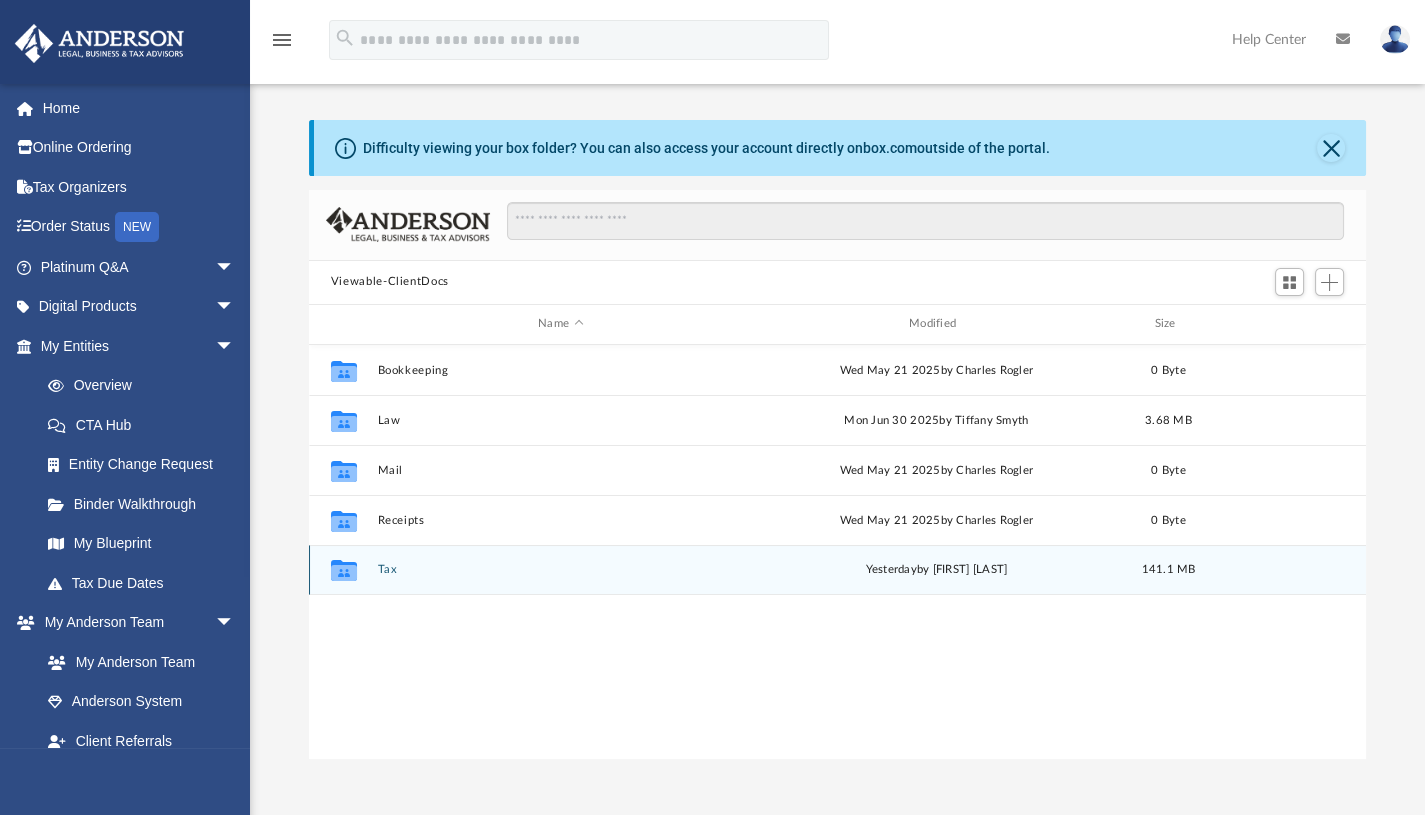 click 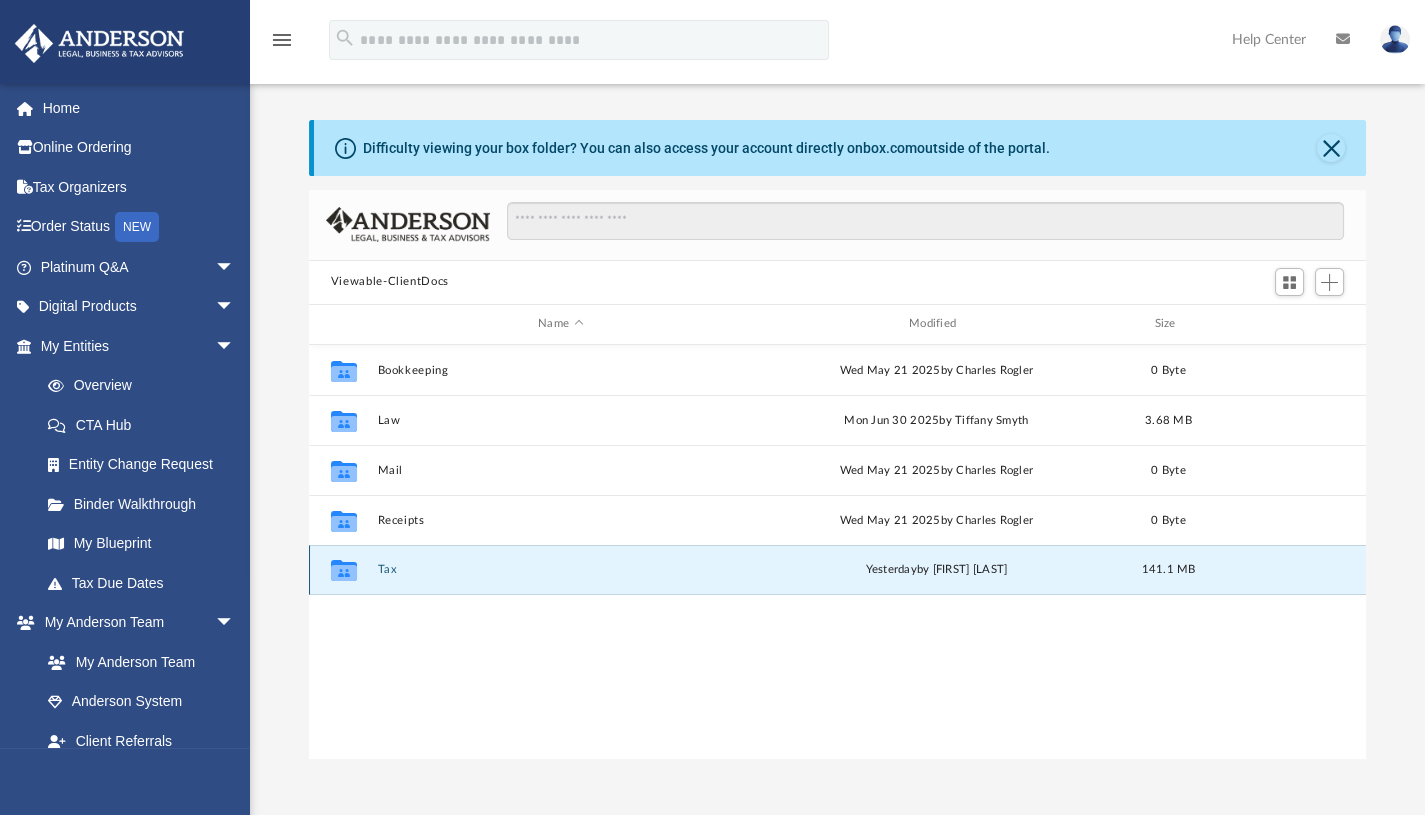 click 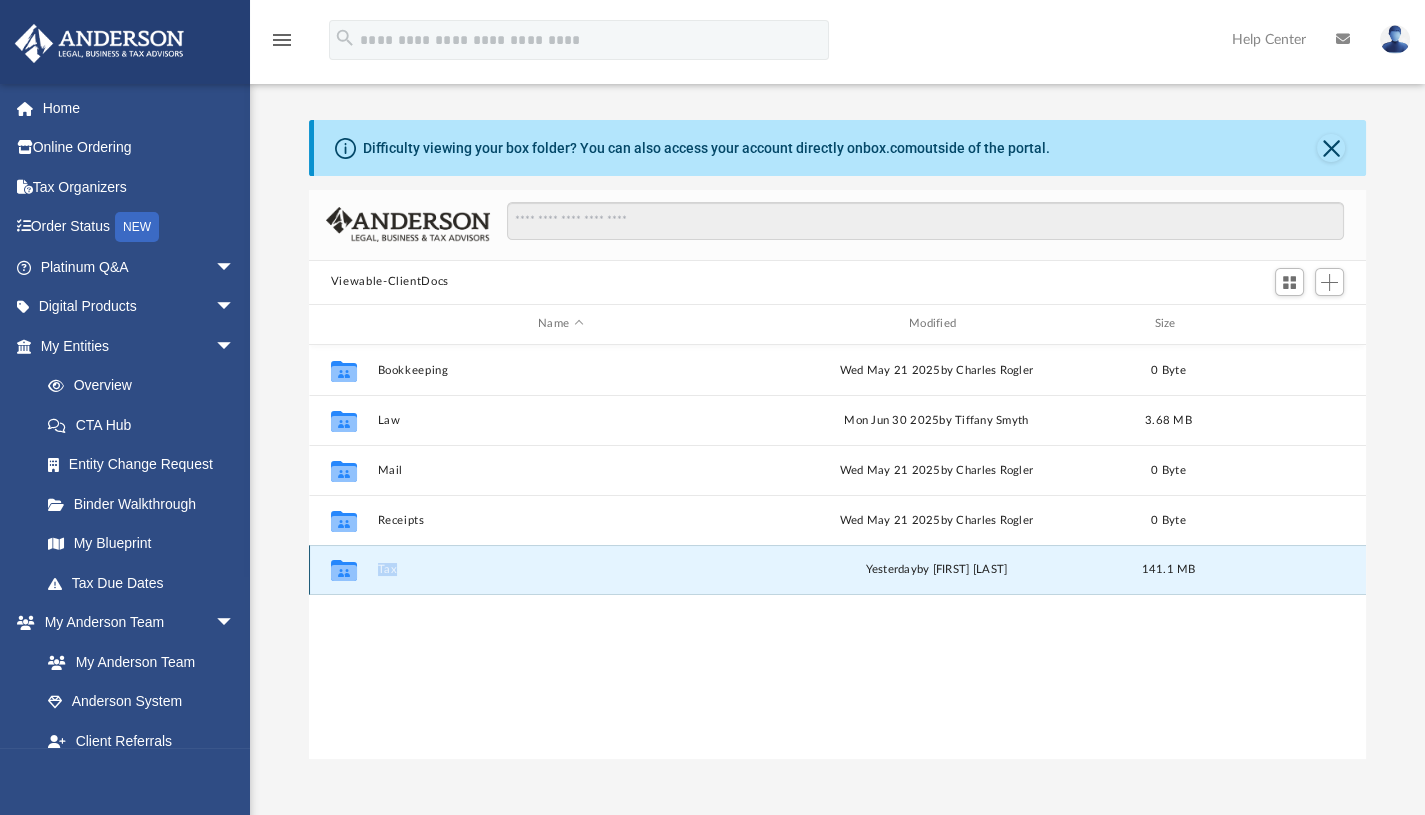 click 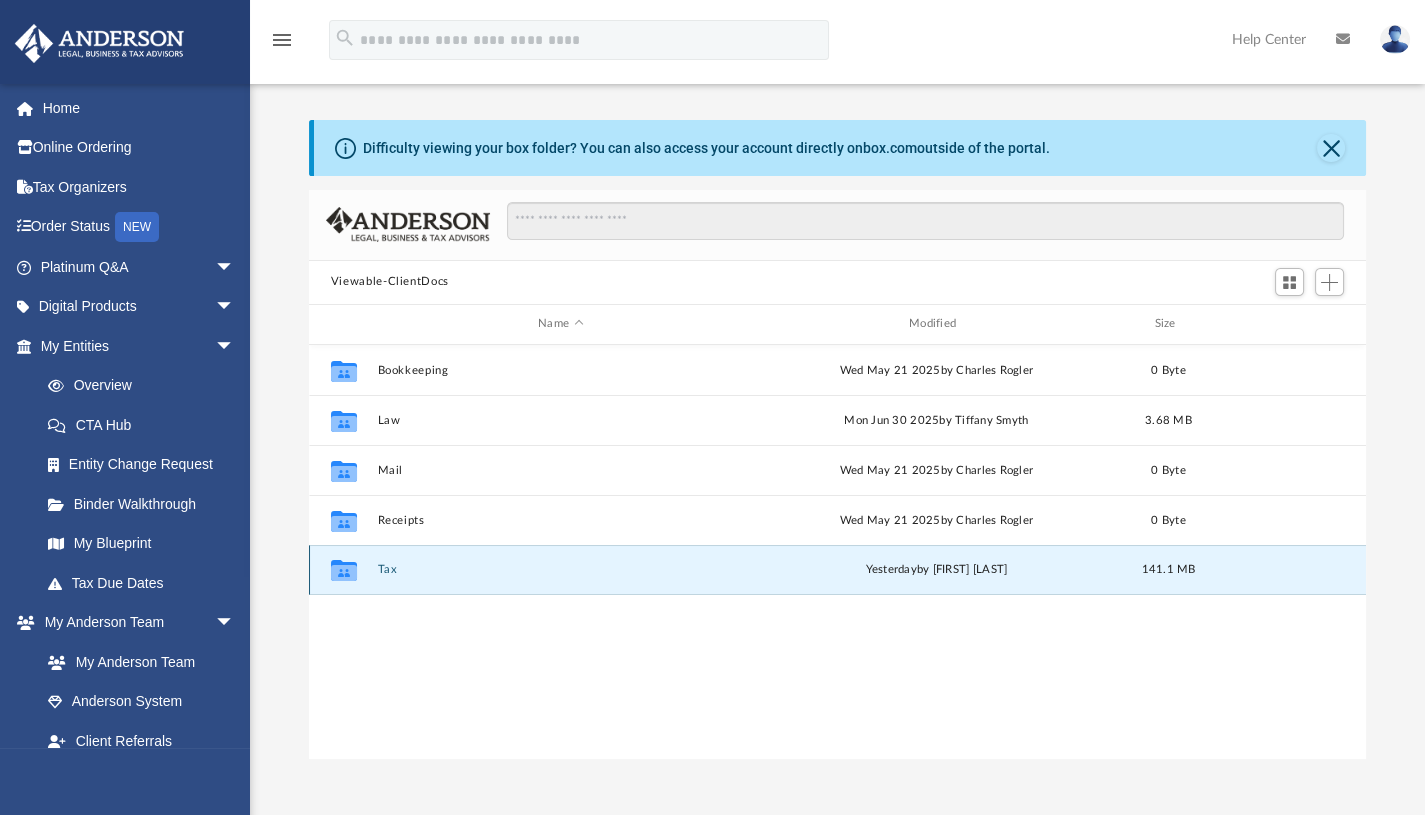 click 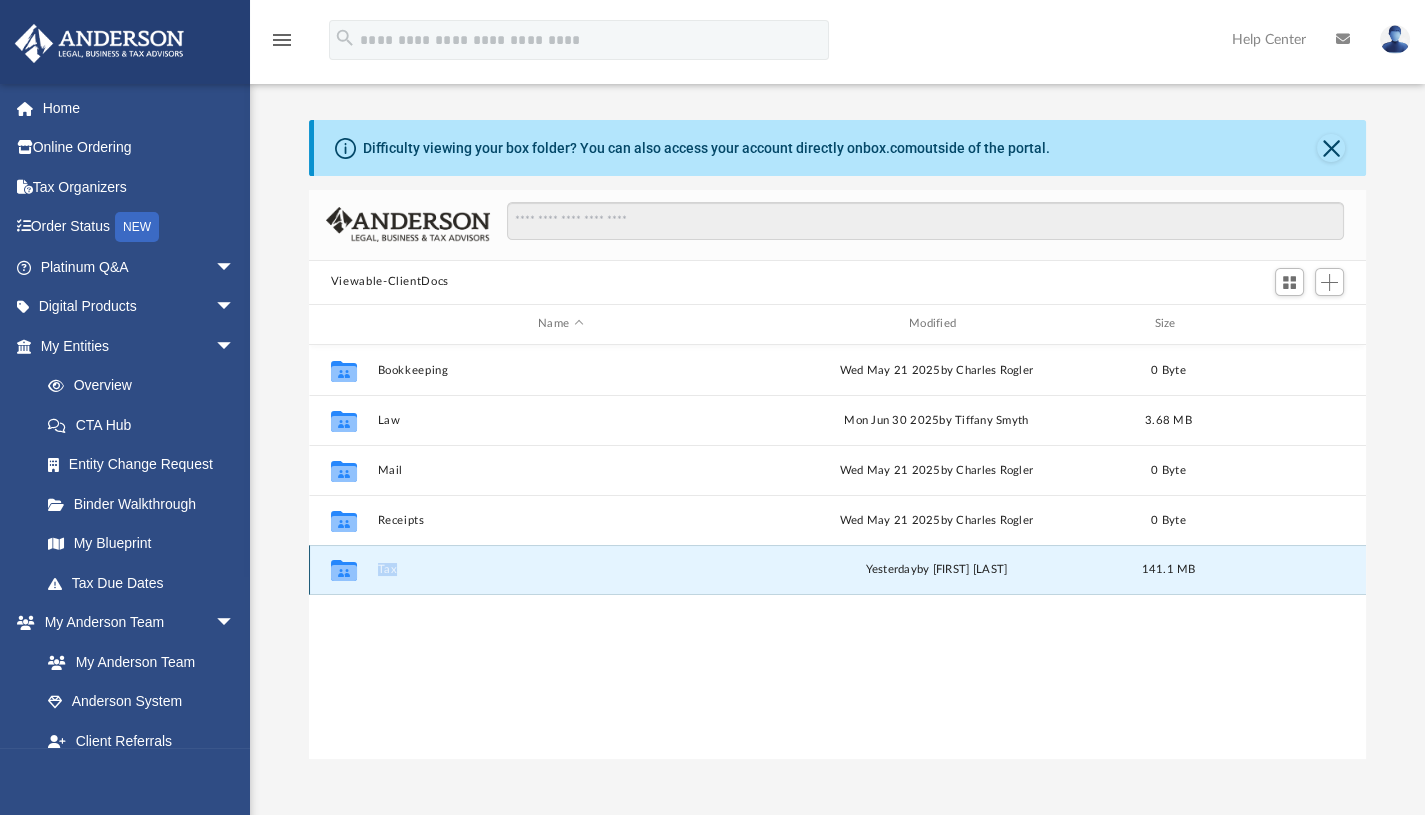 click 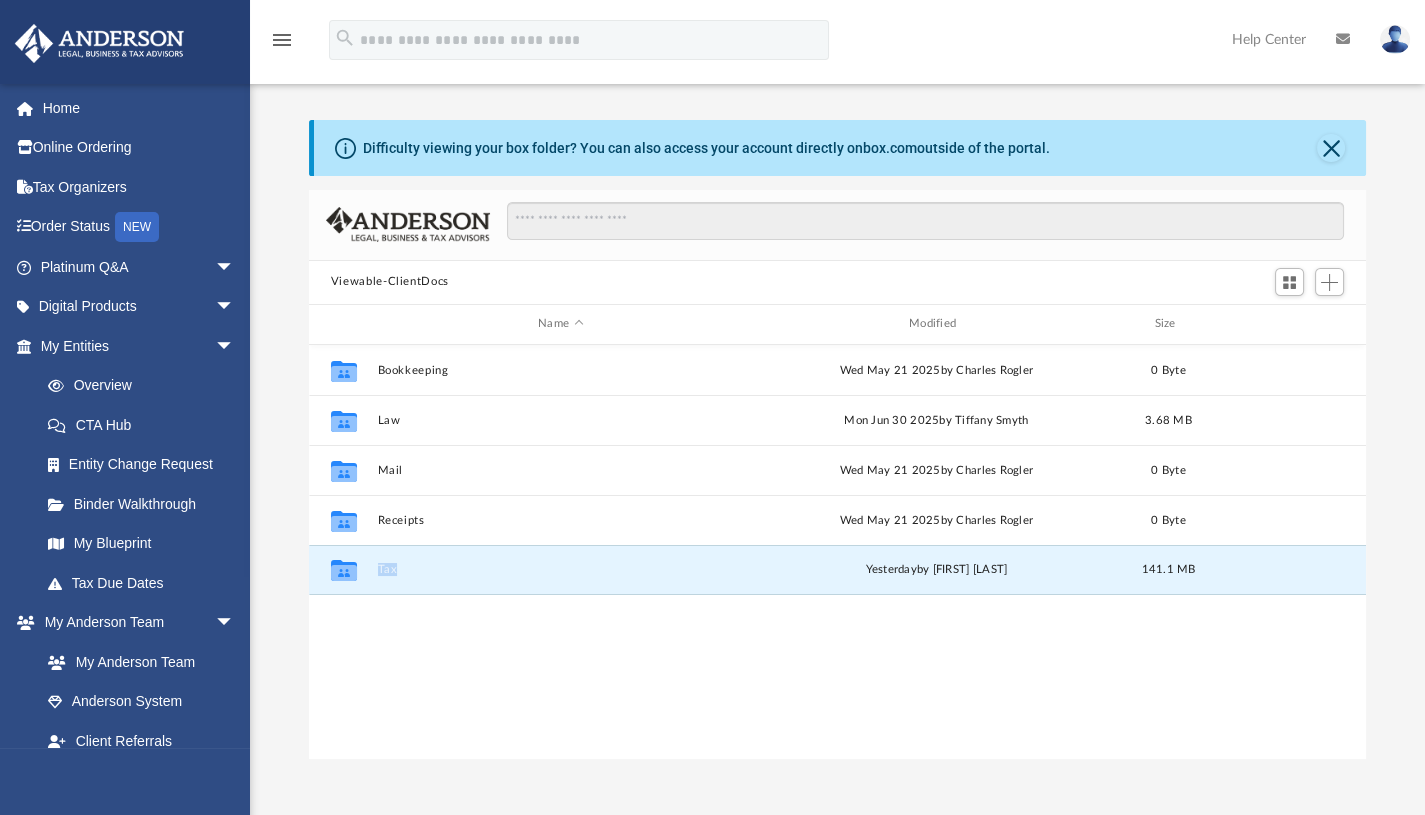 click on "Tax" at bounding box center (560, 569) 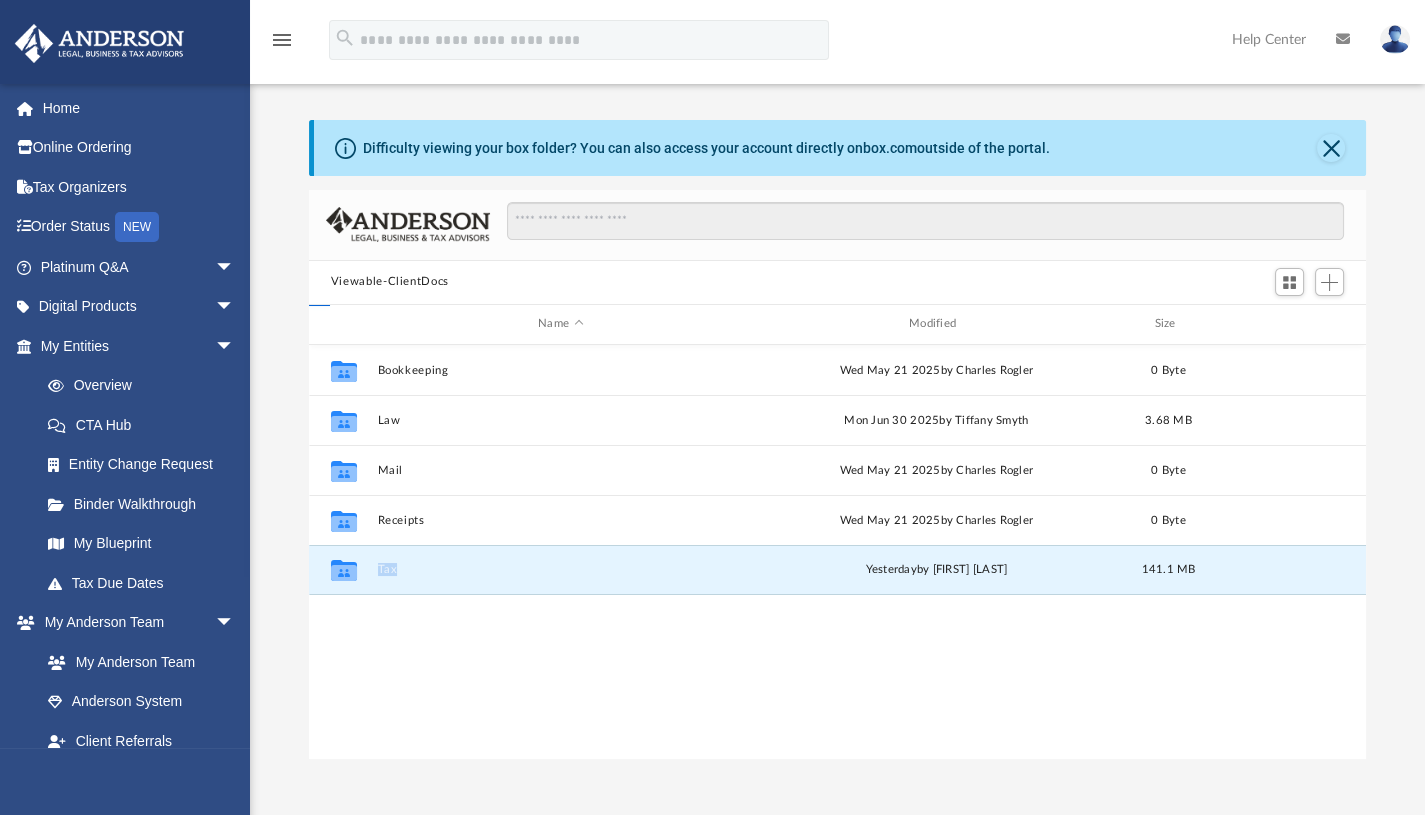 click on "Tax" at bounding box center [560, 569] 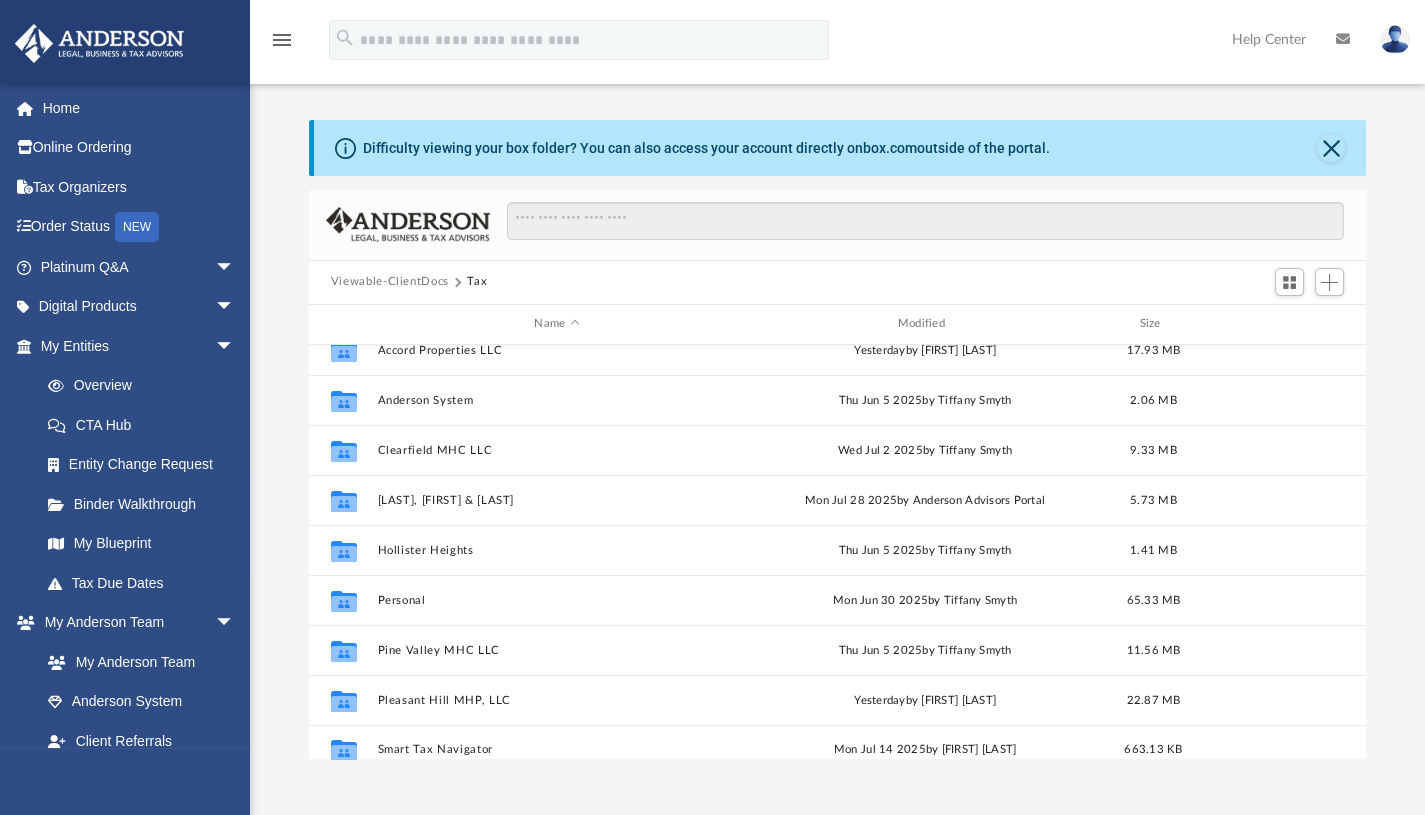 scroll, scrollTop: 84, scrollLeft: 0, axis: vertical 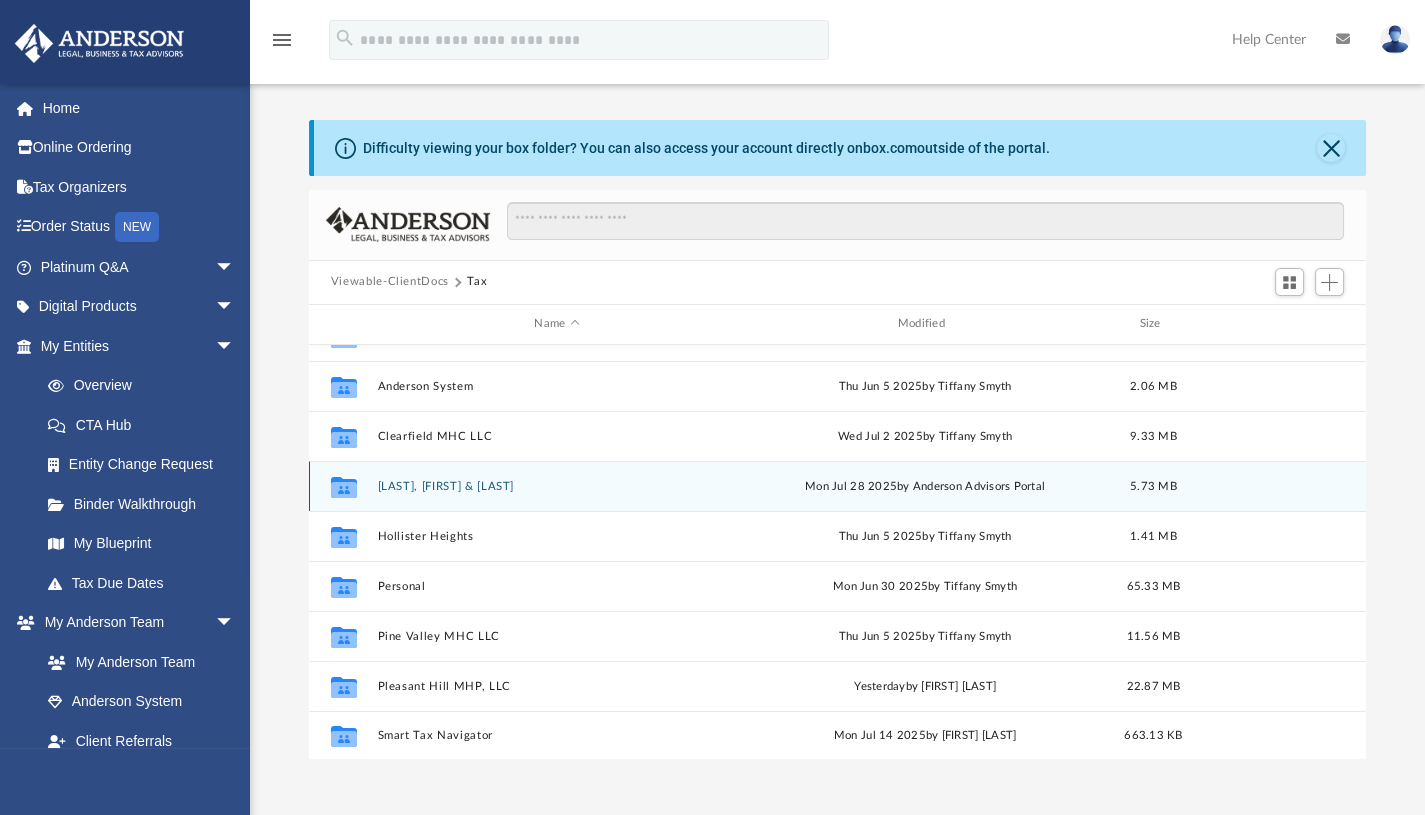 click 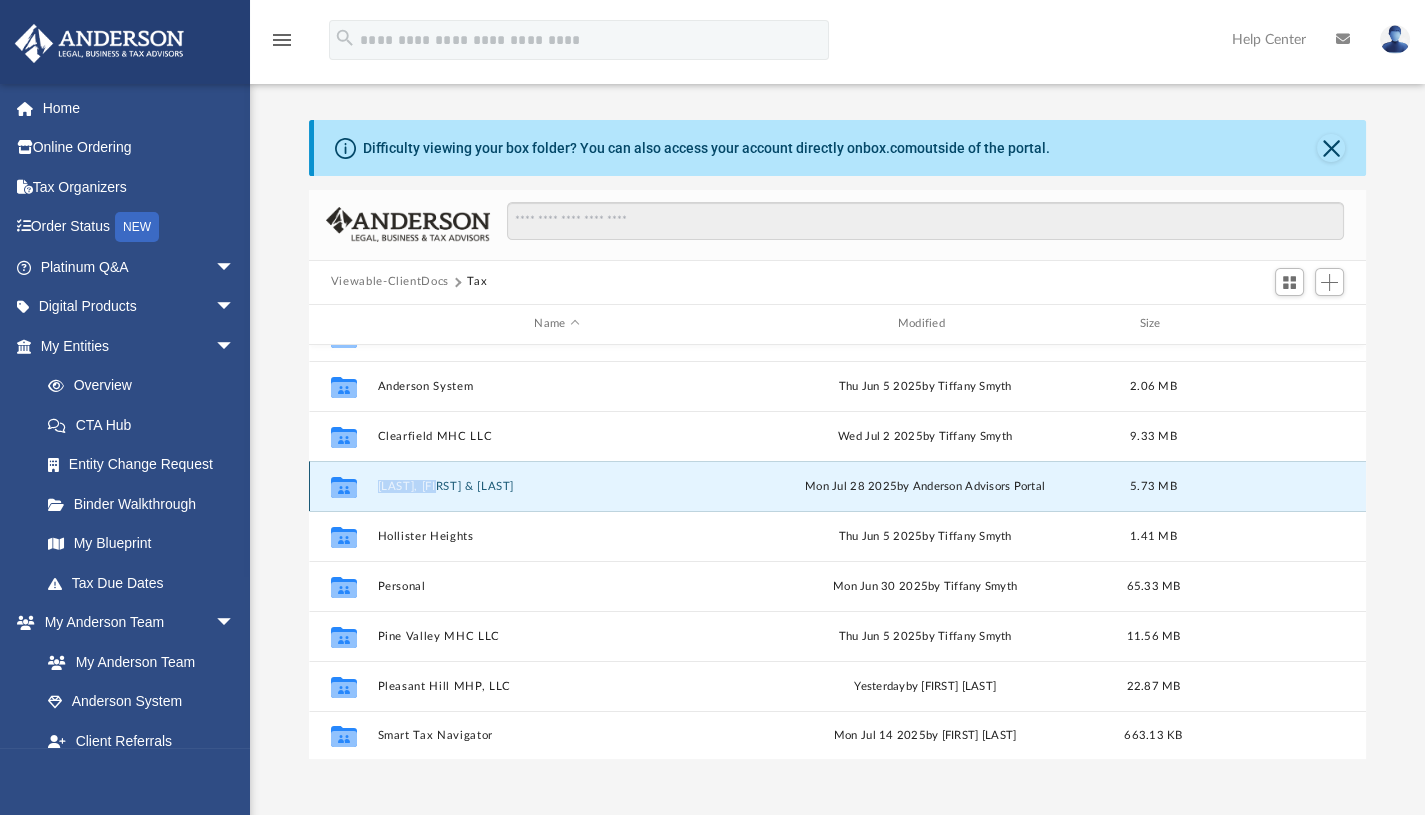 click 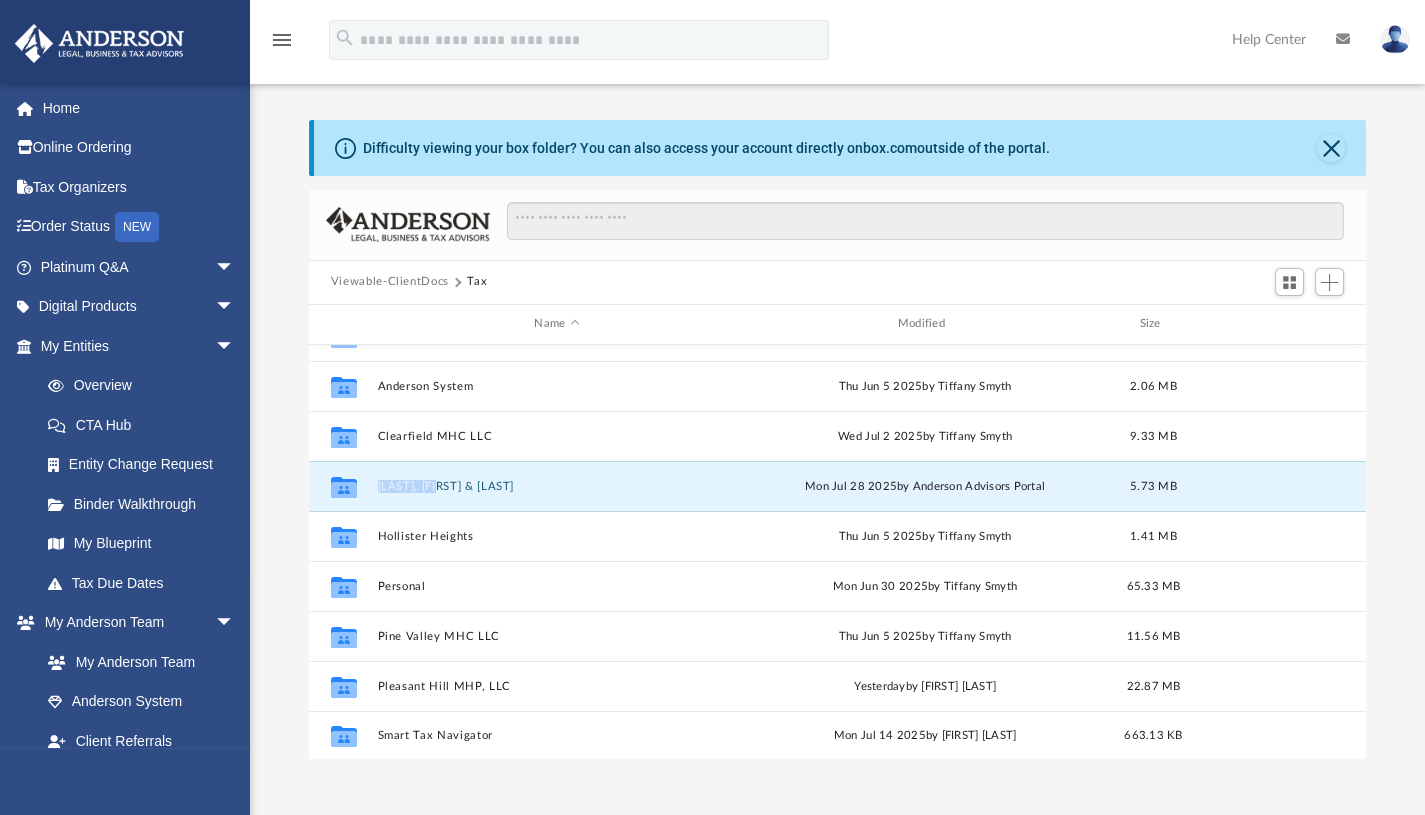 click on "[LAST], [FIRST] & [LAST]" at bounding box center [556, 485] 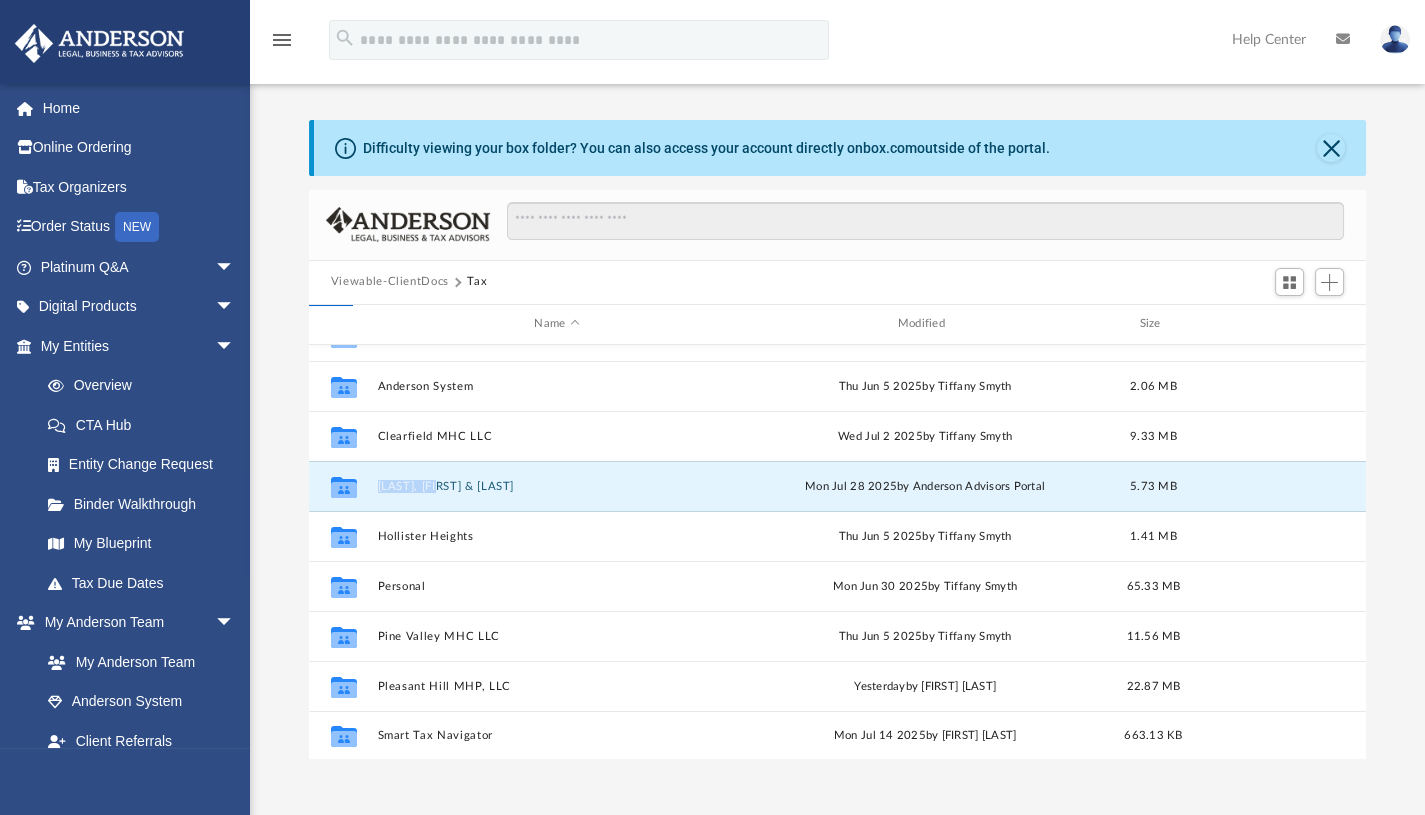 scroll, scrollTop: 0, scrollLeft: 0, axis: both 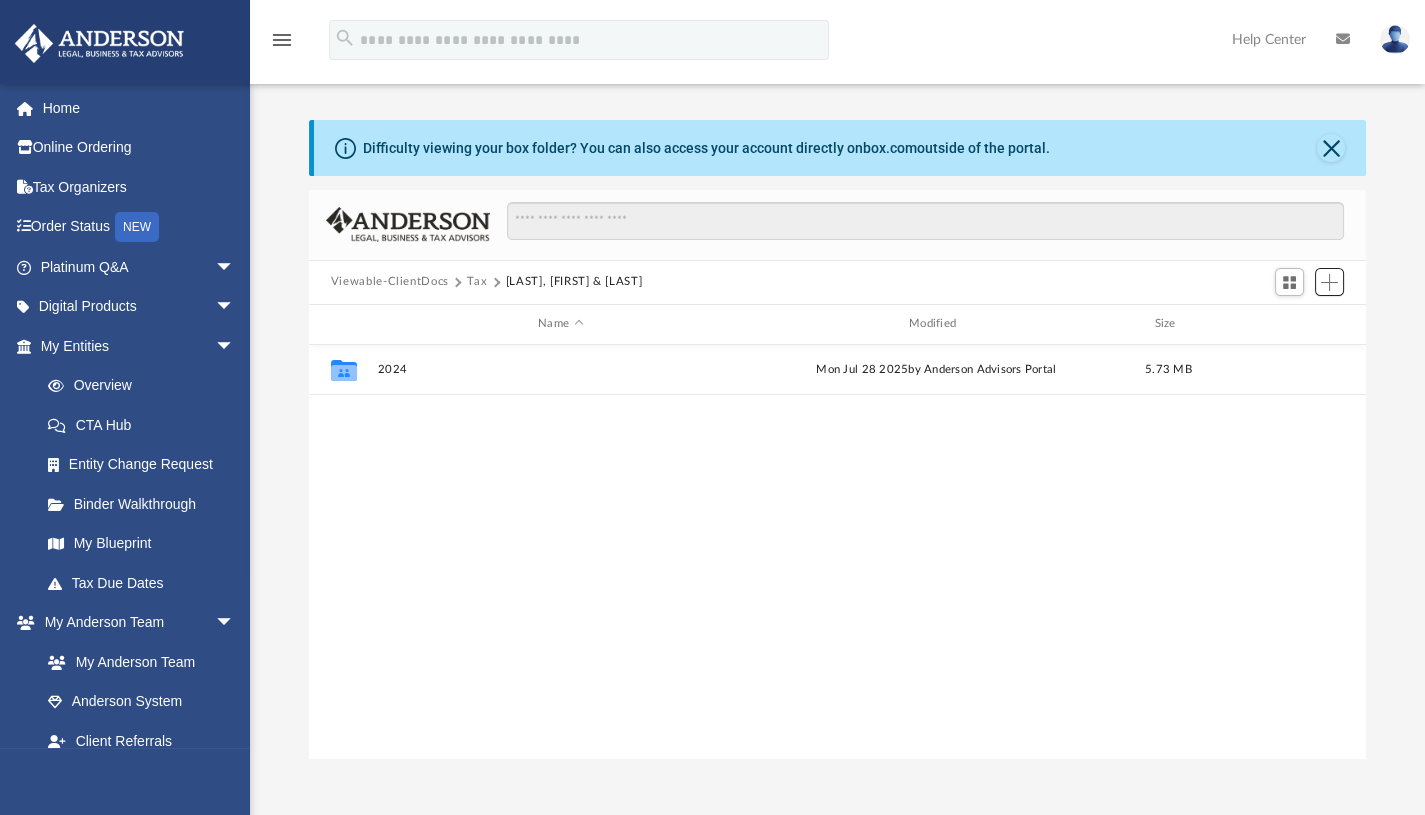 click at bounding box center (1329, 282) 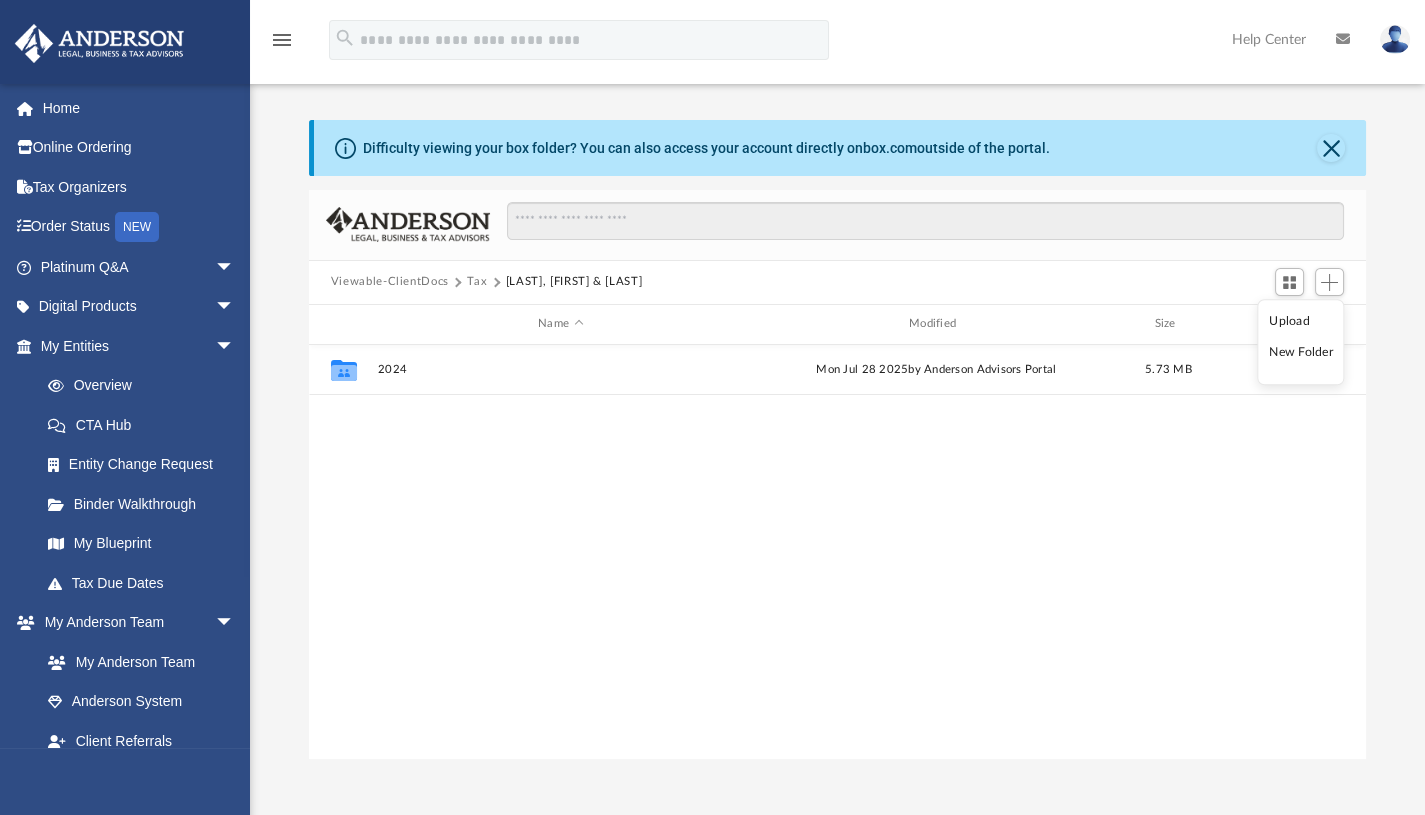 click on "Upload" at bounding box center (1301, 321) 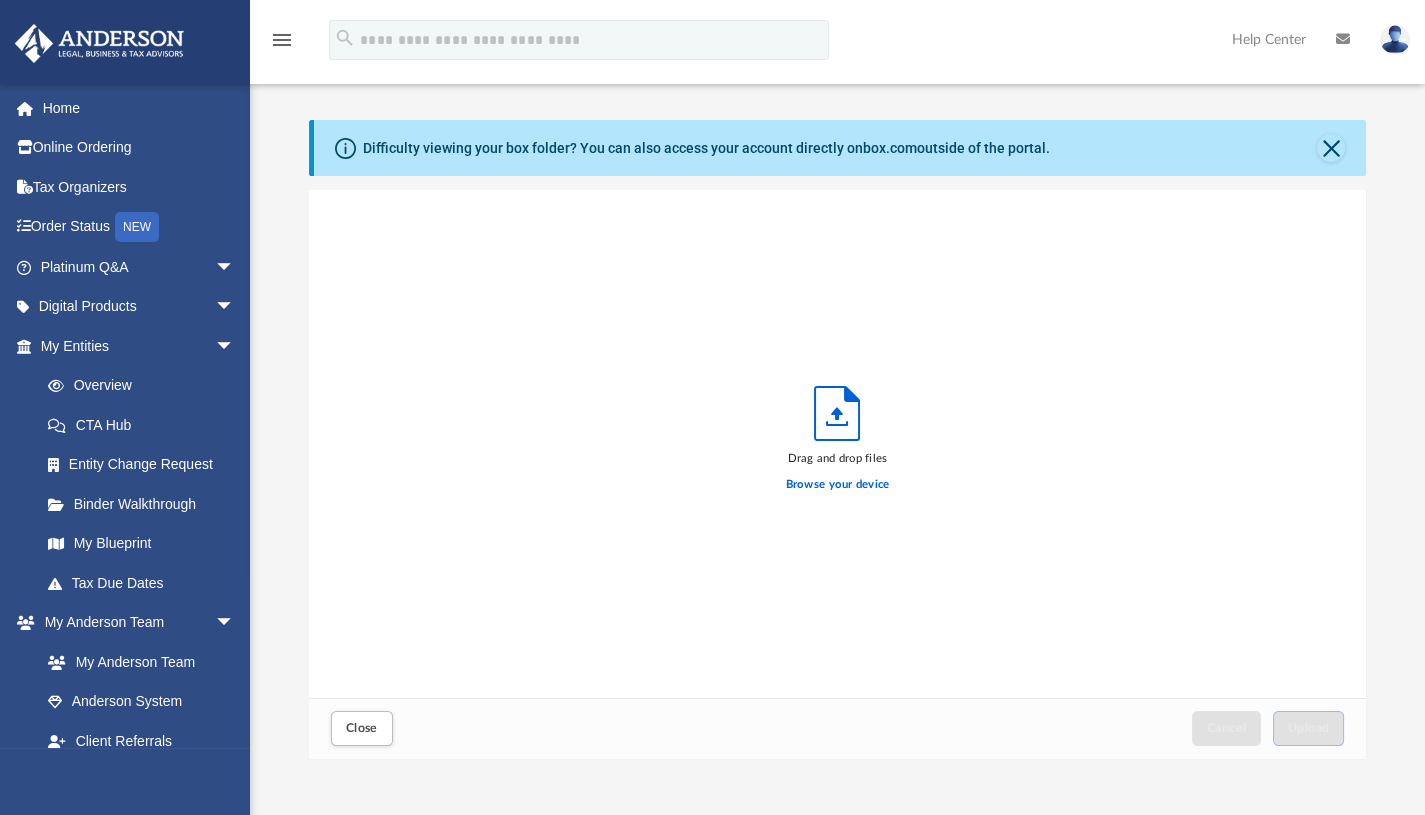 scroll, scrollTop: 16, scrollLeft: 16, axis: both 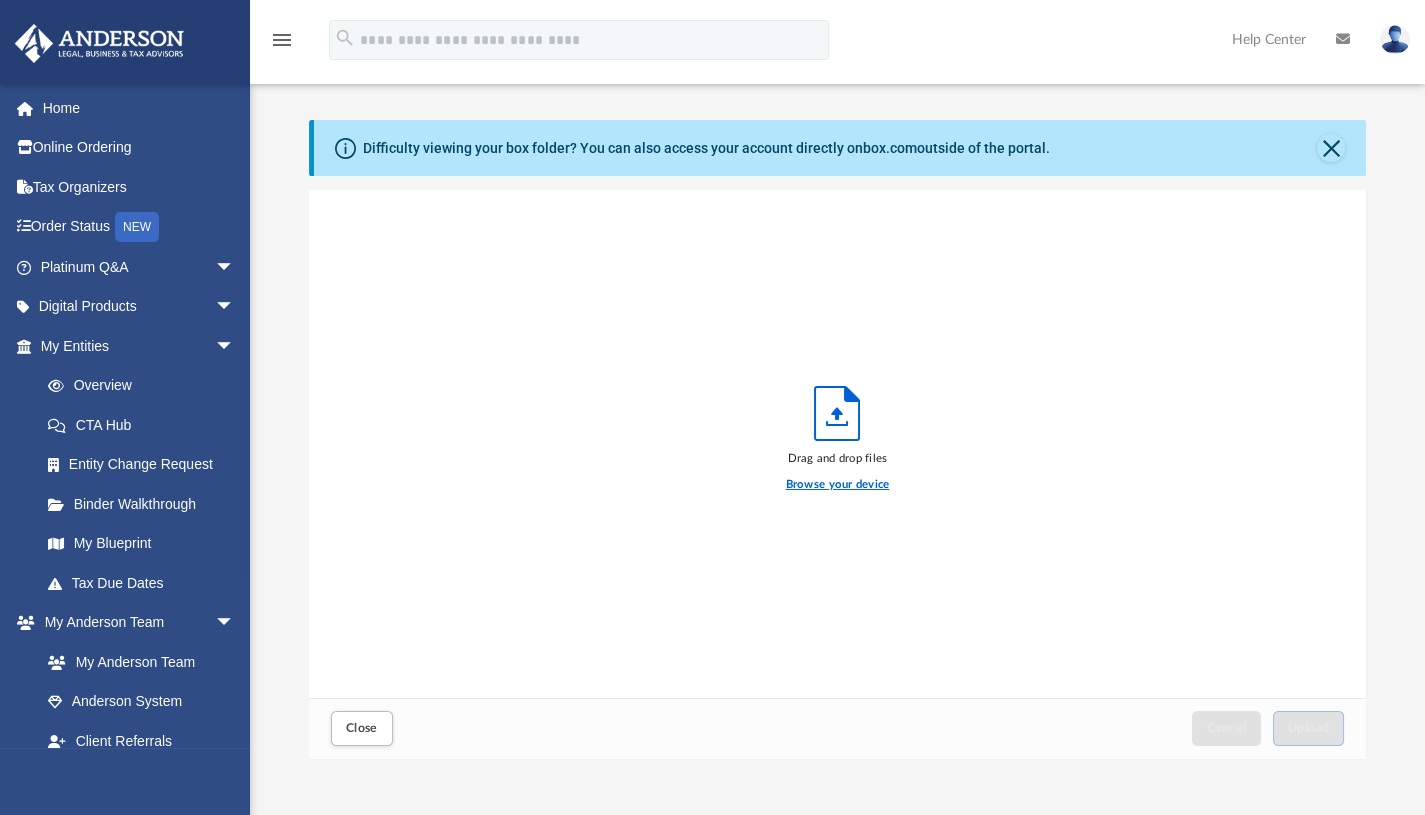 click on "Browse your device" at bounding box center [838, 485] 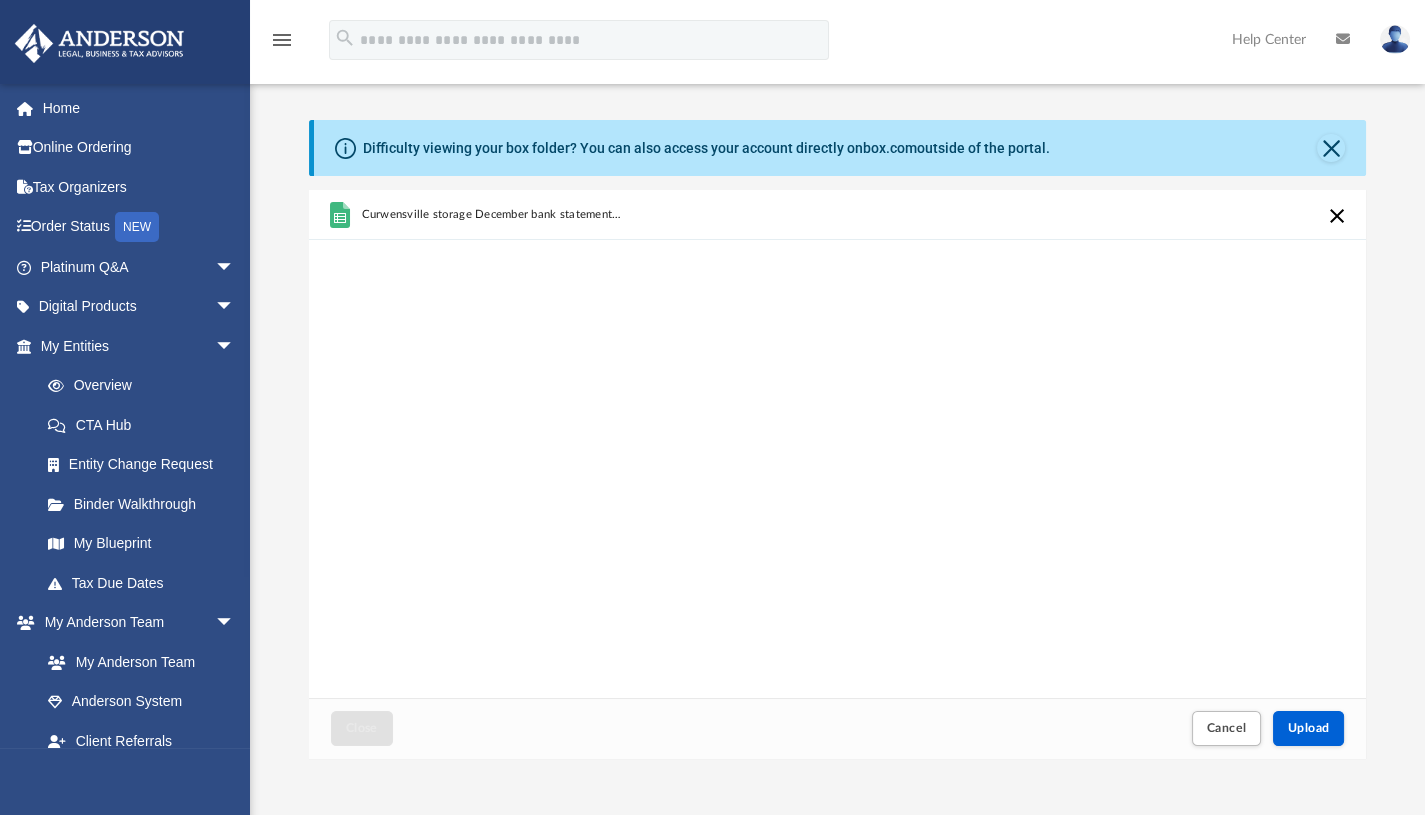 click on "Curwensville storage December bank statement.csv" at bounding box center [837, 444] 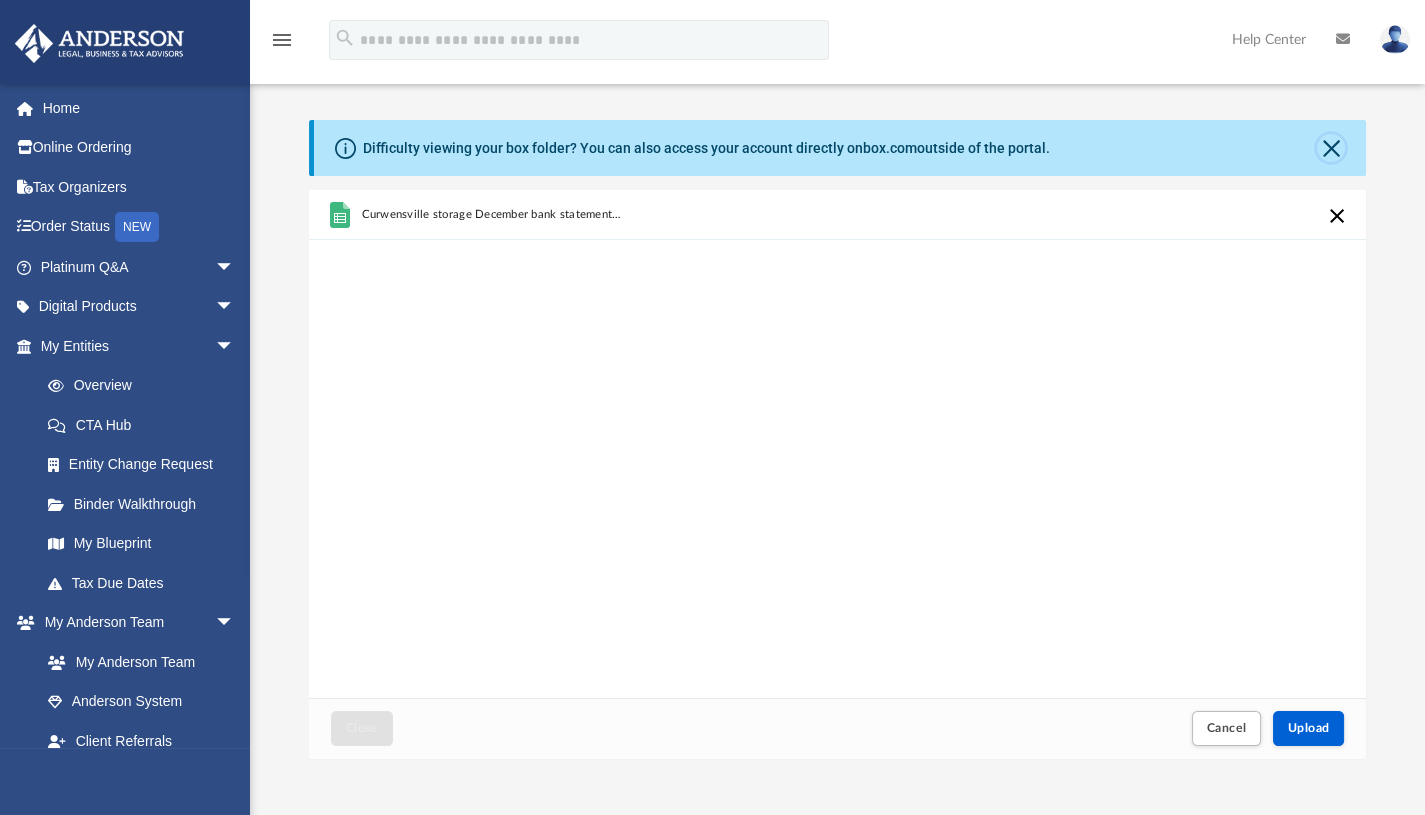 click 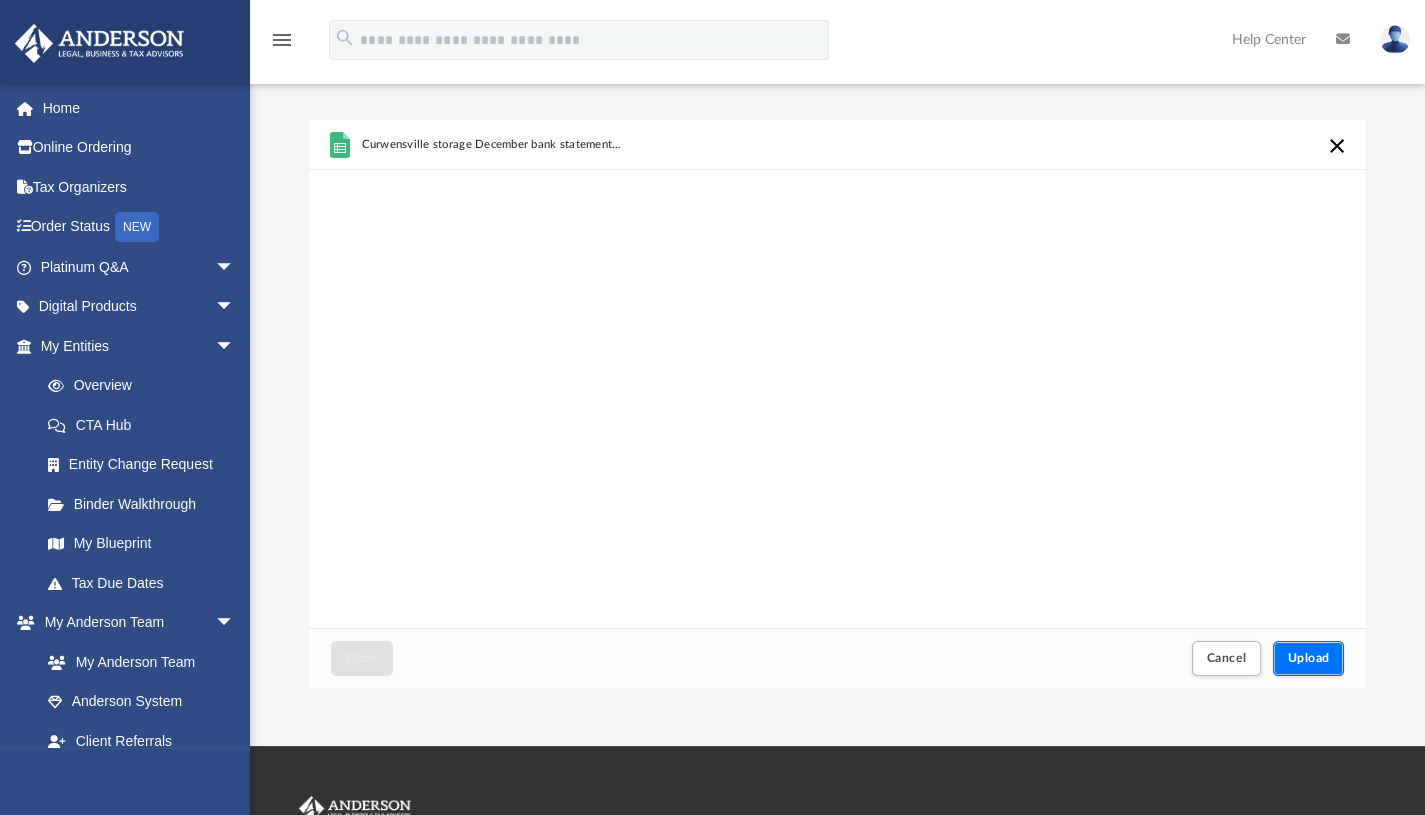click on "Upload" at bounding box center (1309, 658) 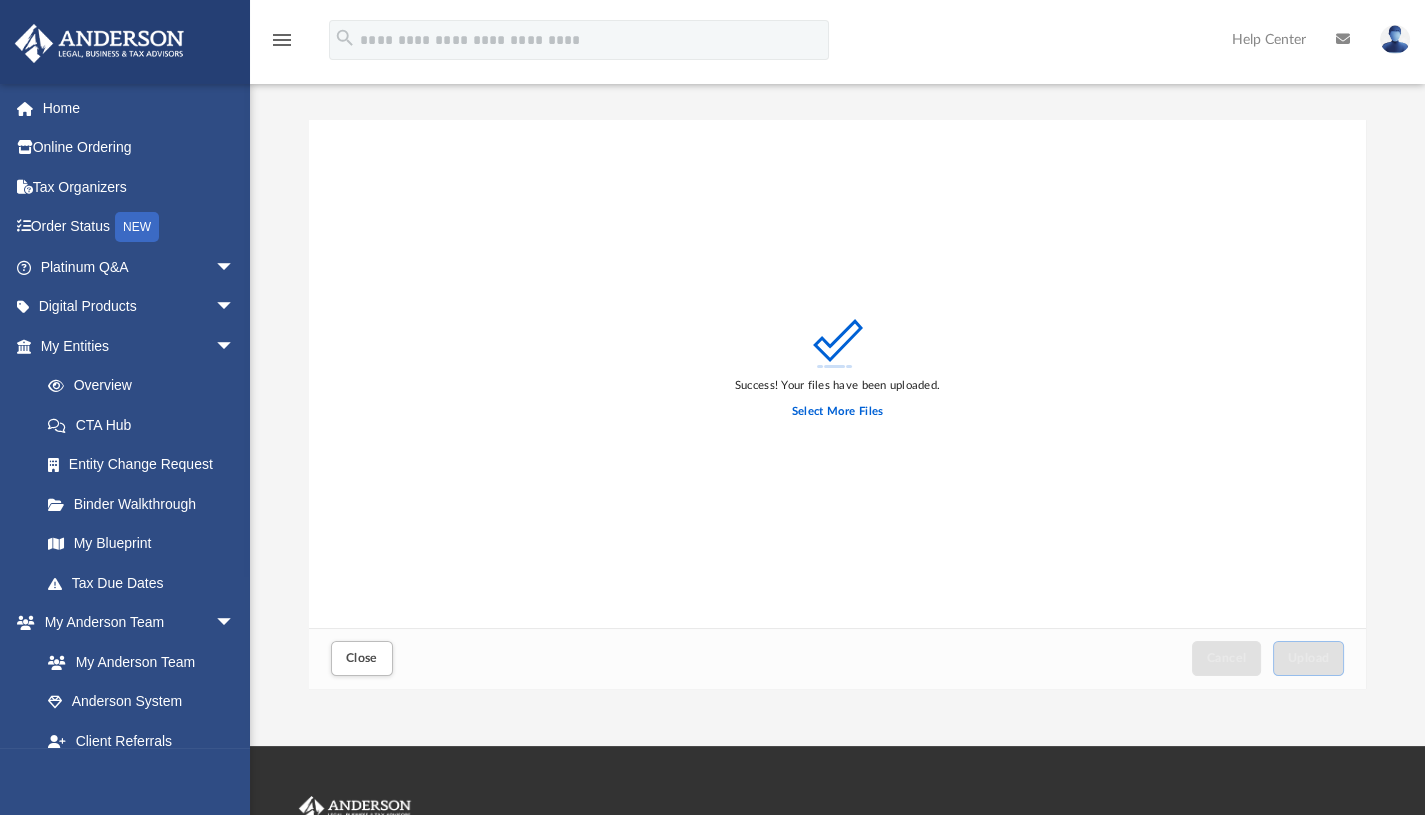 click 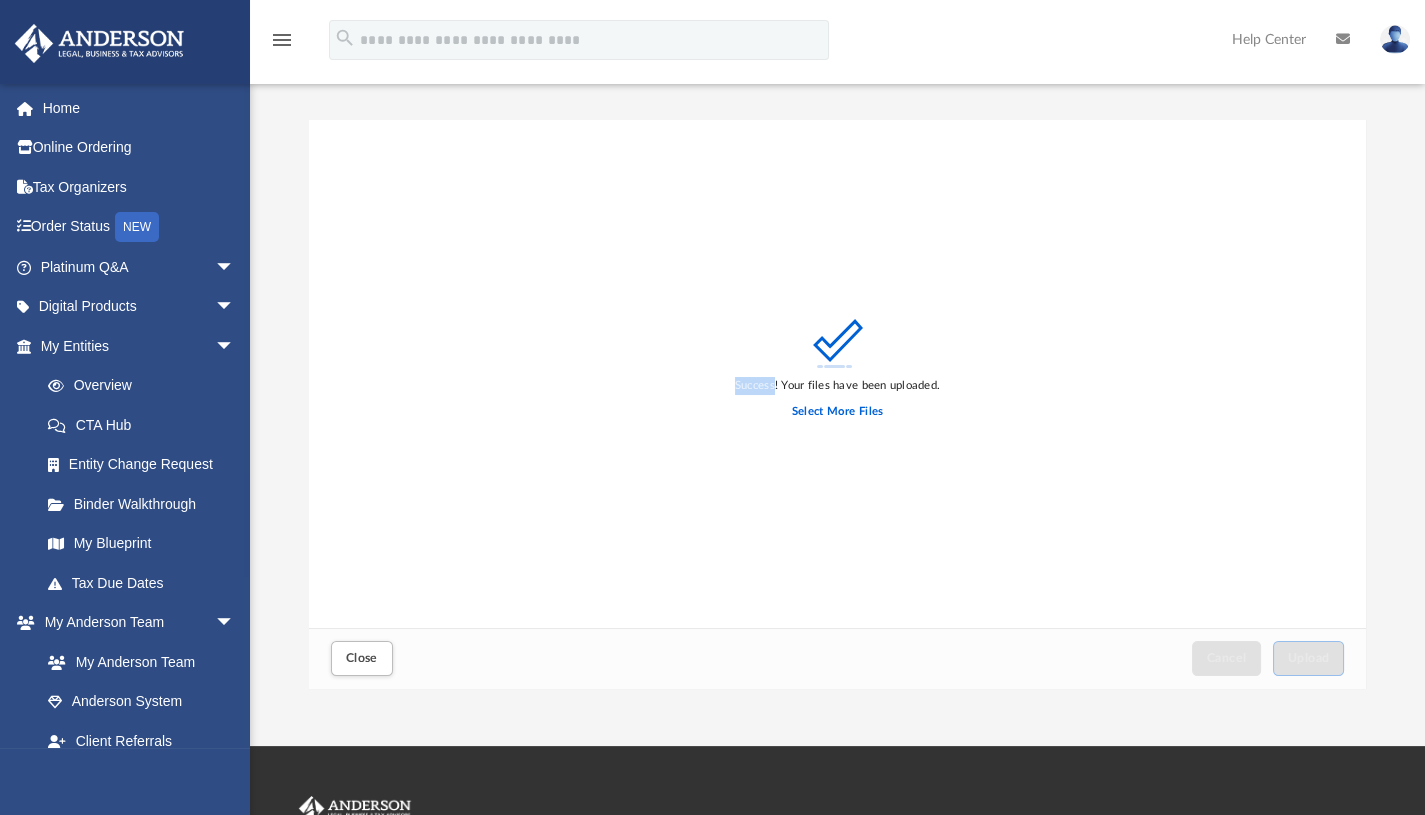 click 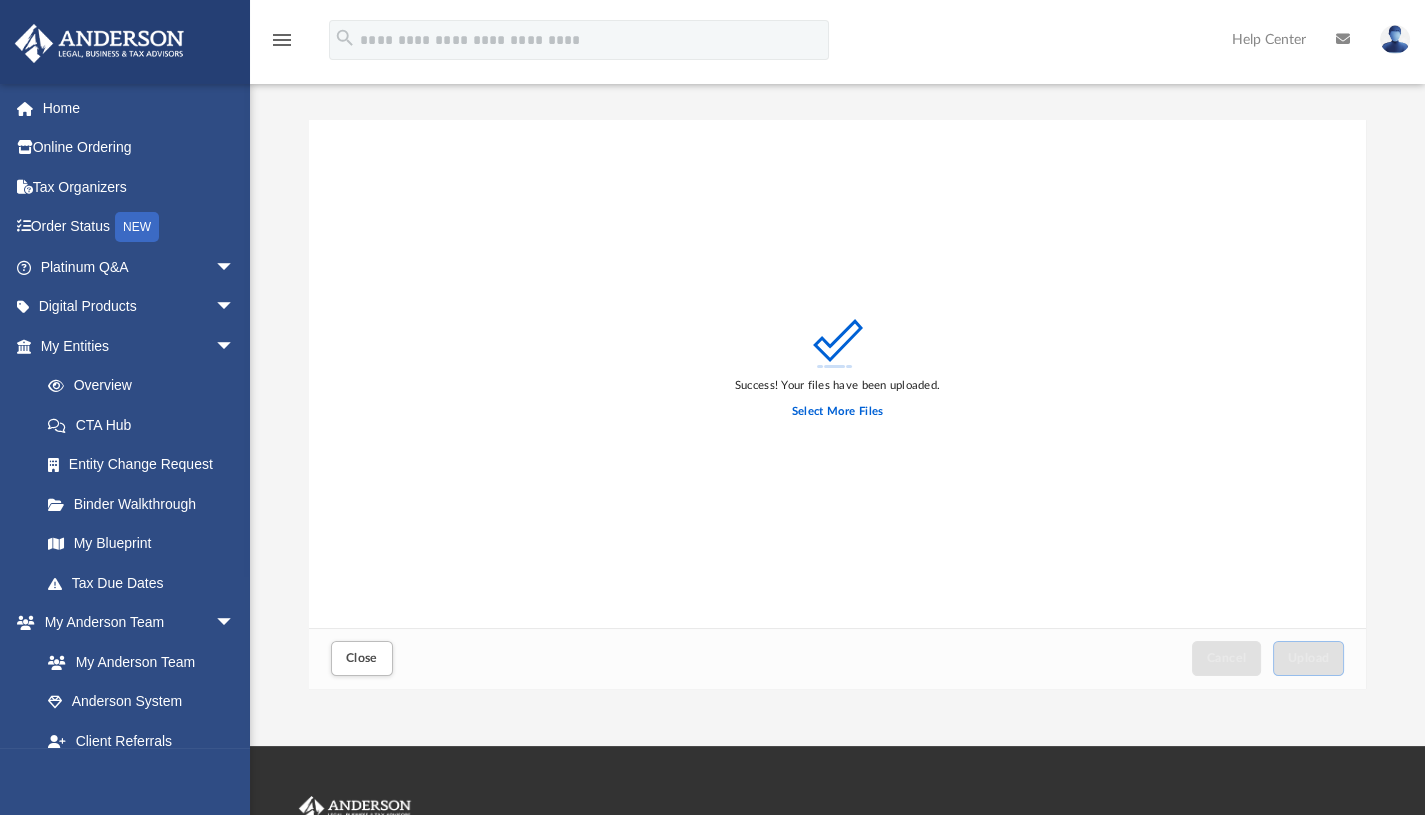 click on "Success! Your files have been uploaded. Select More Files" at bounding box center [838, 374] 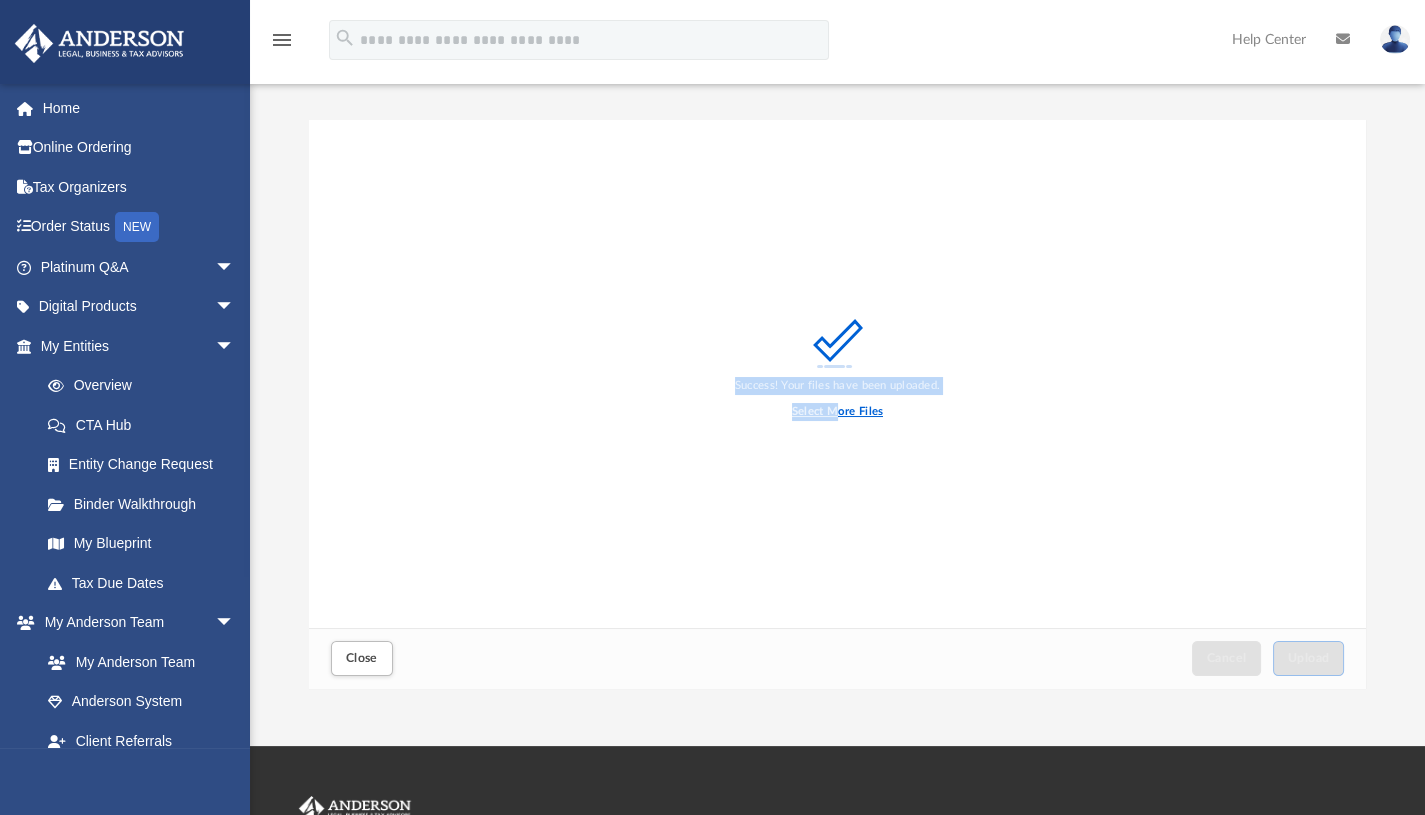 drag, startPoint x: 836, startPoint y: 403, endPoint x: 894, endPoint y: 249, distance: 164.56001 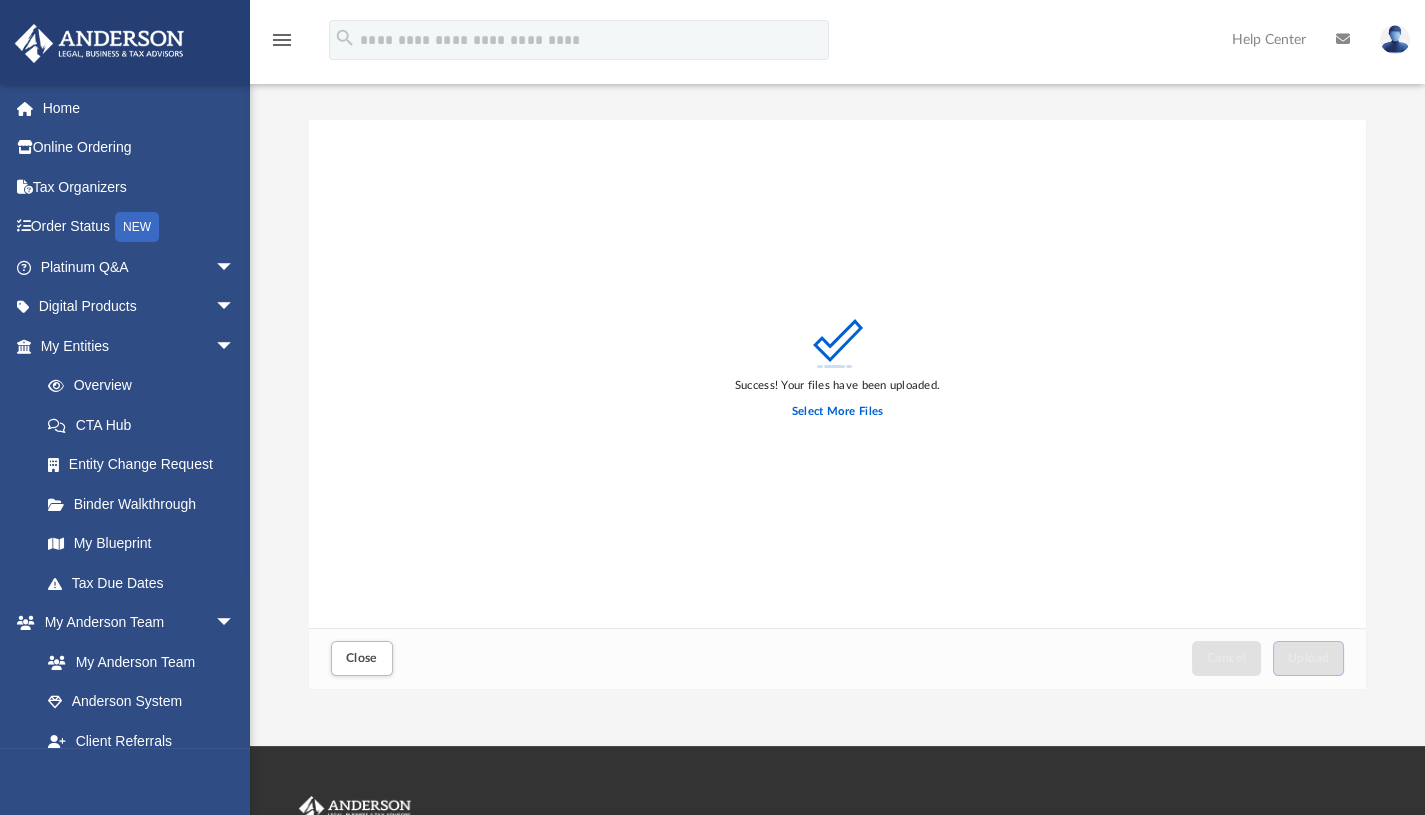 click on "Success! Your files have been uploaded. Select More Files" at bounding box center (838, 374) 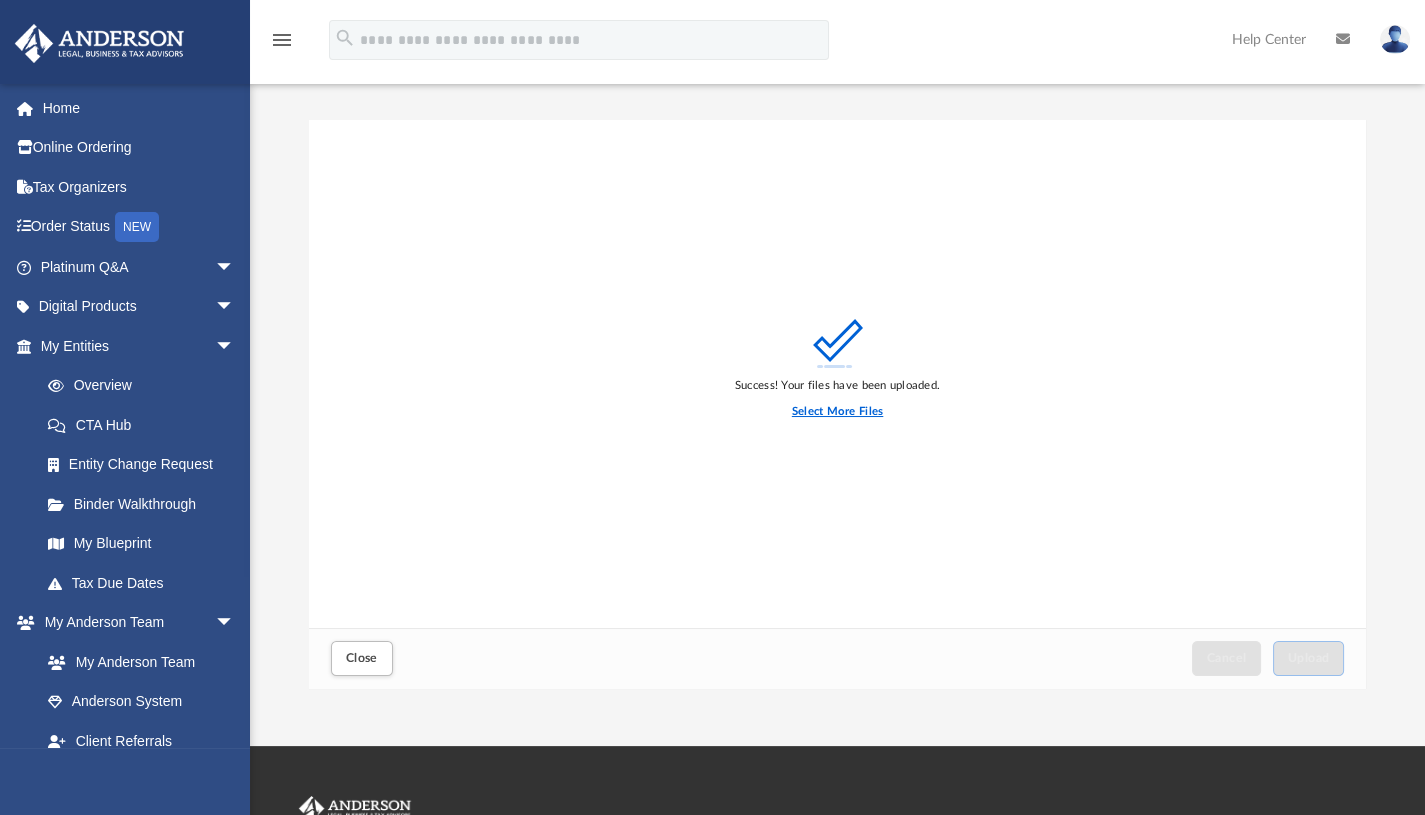 click on "Select More Files" at bounding box center (837, 412) 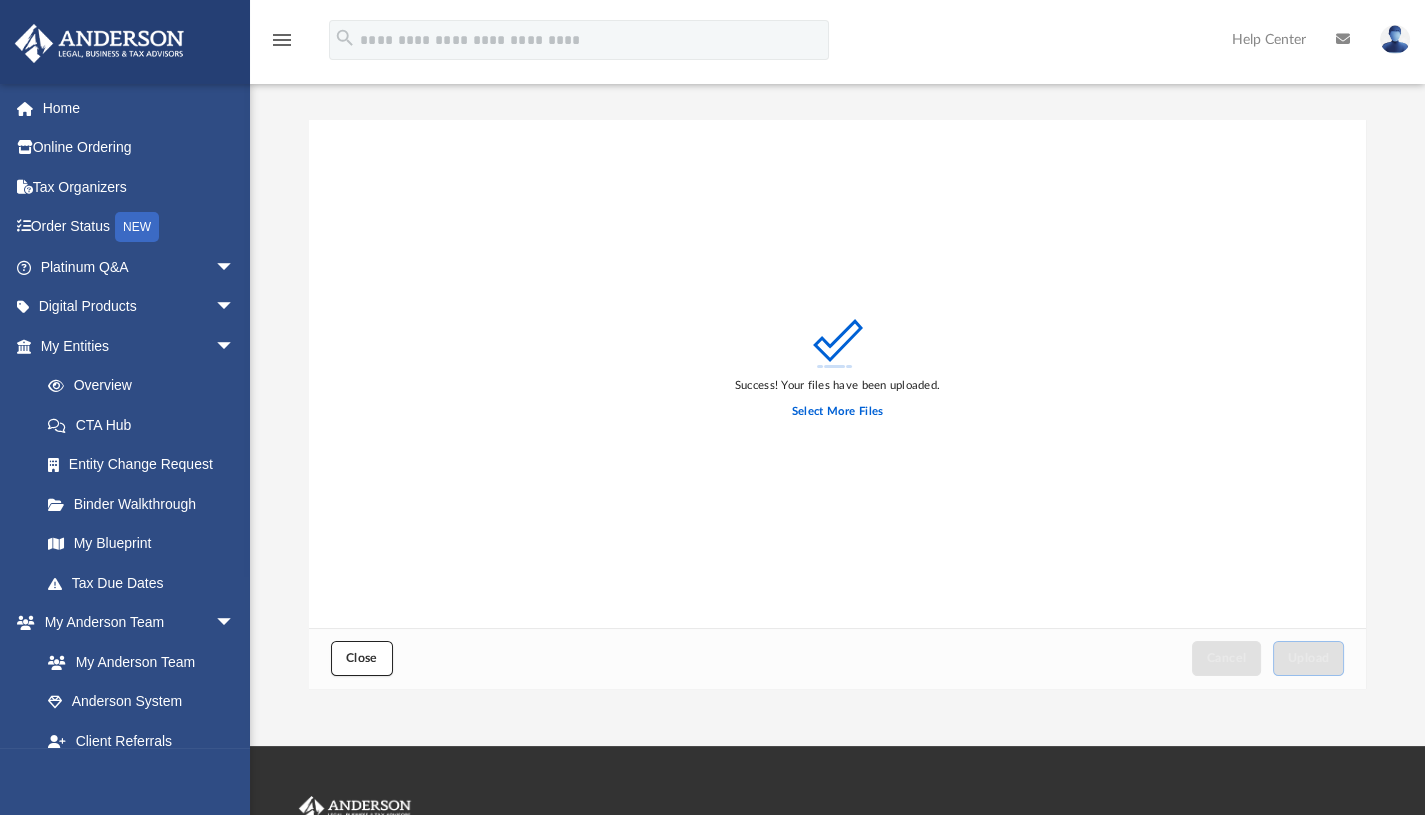 click on "Close" at bounding box center [362, 658] 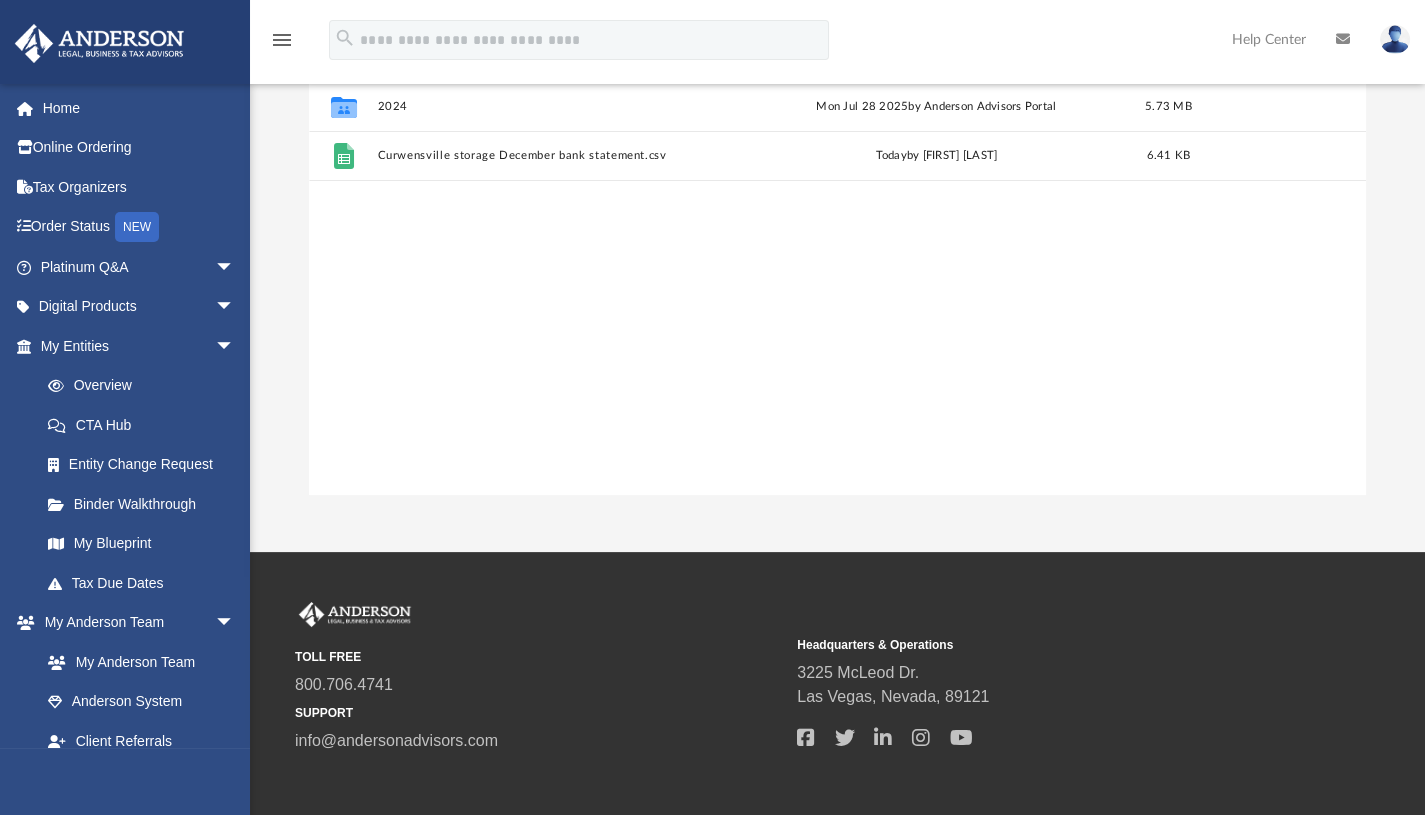 scroll, scrollTop: 0, scrollLeft: 0, axis: both 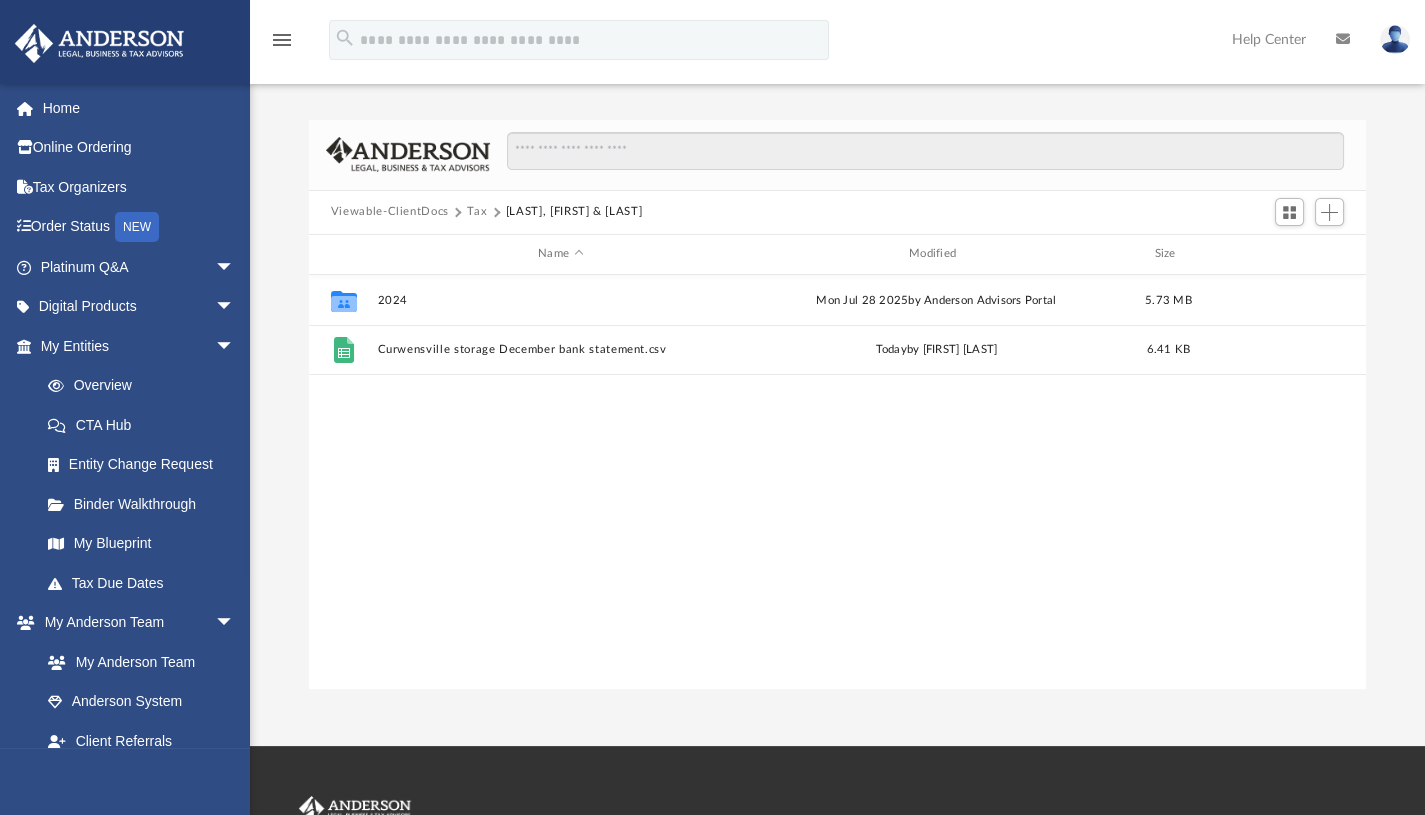 click on "arrow_drop_down" at bounding box center [235, 623] 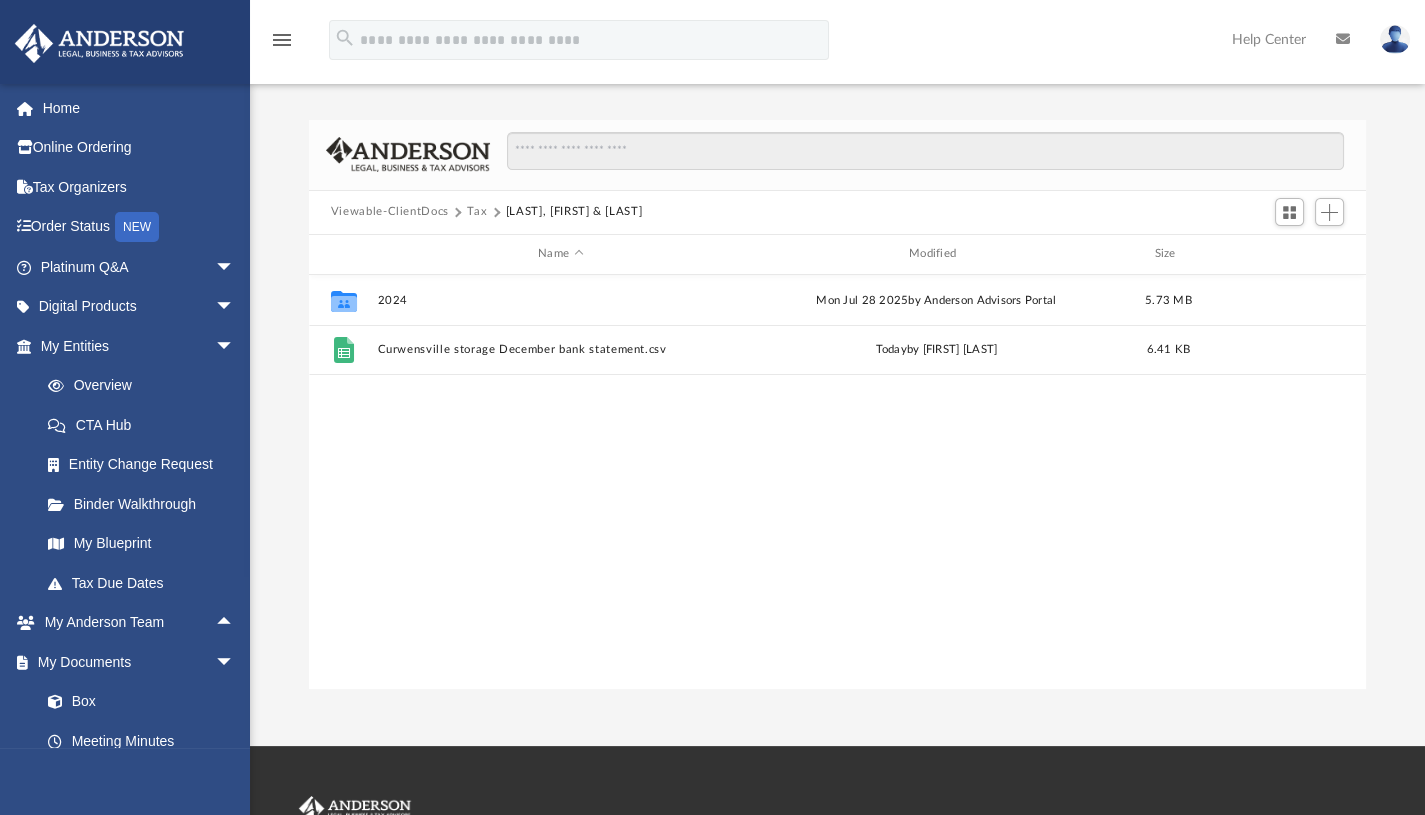 click on "arrow_drop_up" at bounding box center [235, 623] 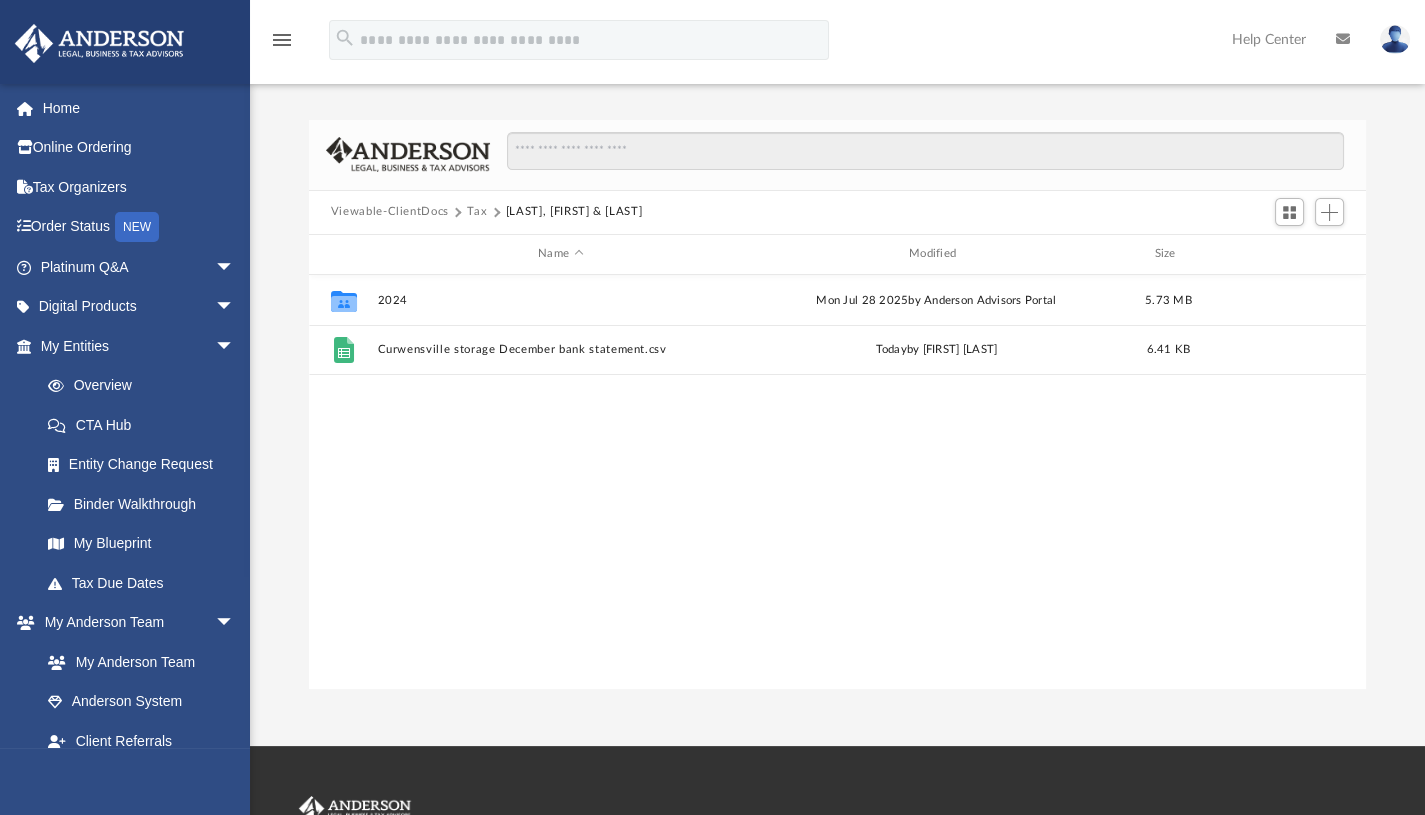 click on "arrow_drop_down" at bounding box center [235, 623] 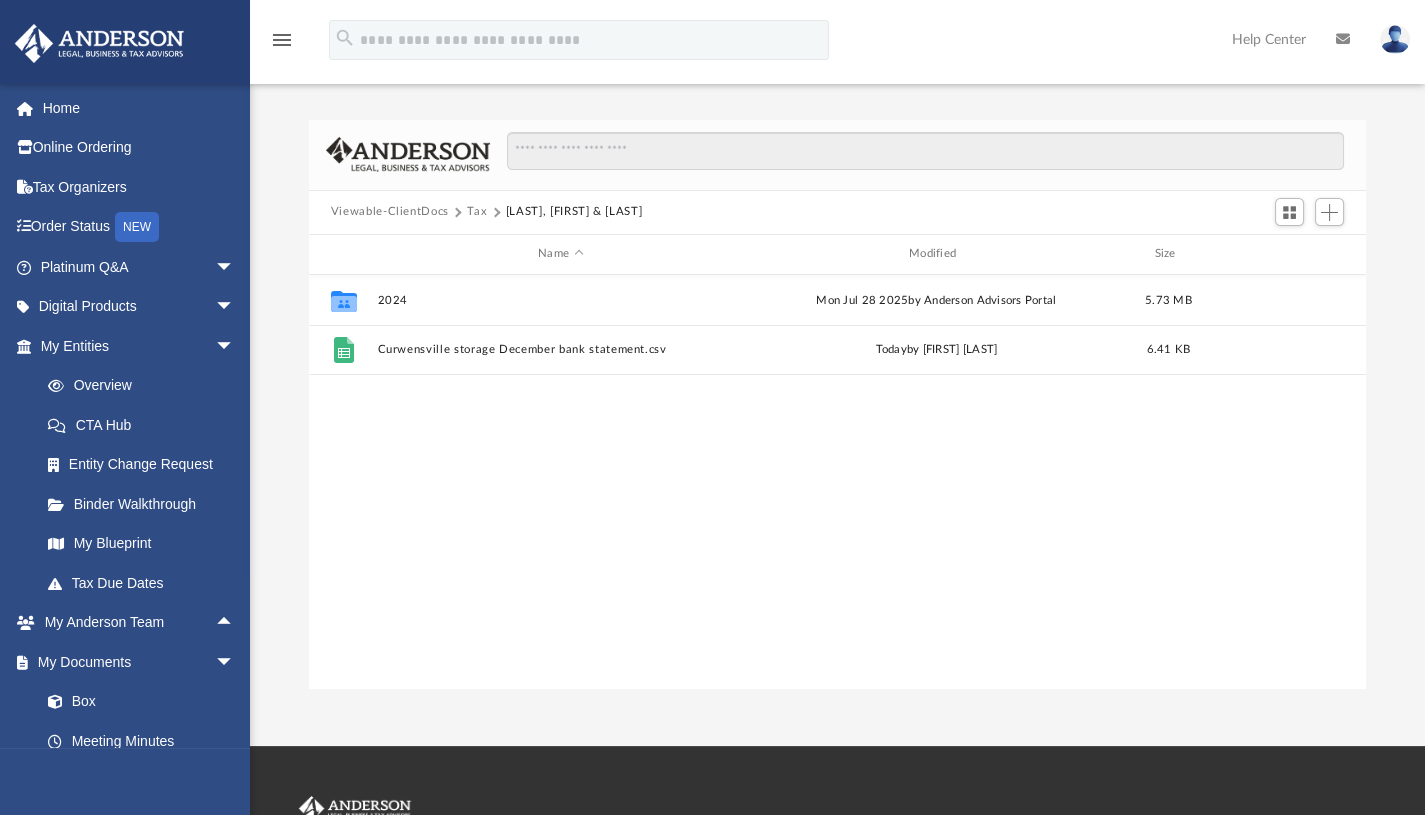 click on "arrow_drop_down" at bounding box center (235, 662) 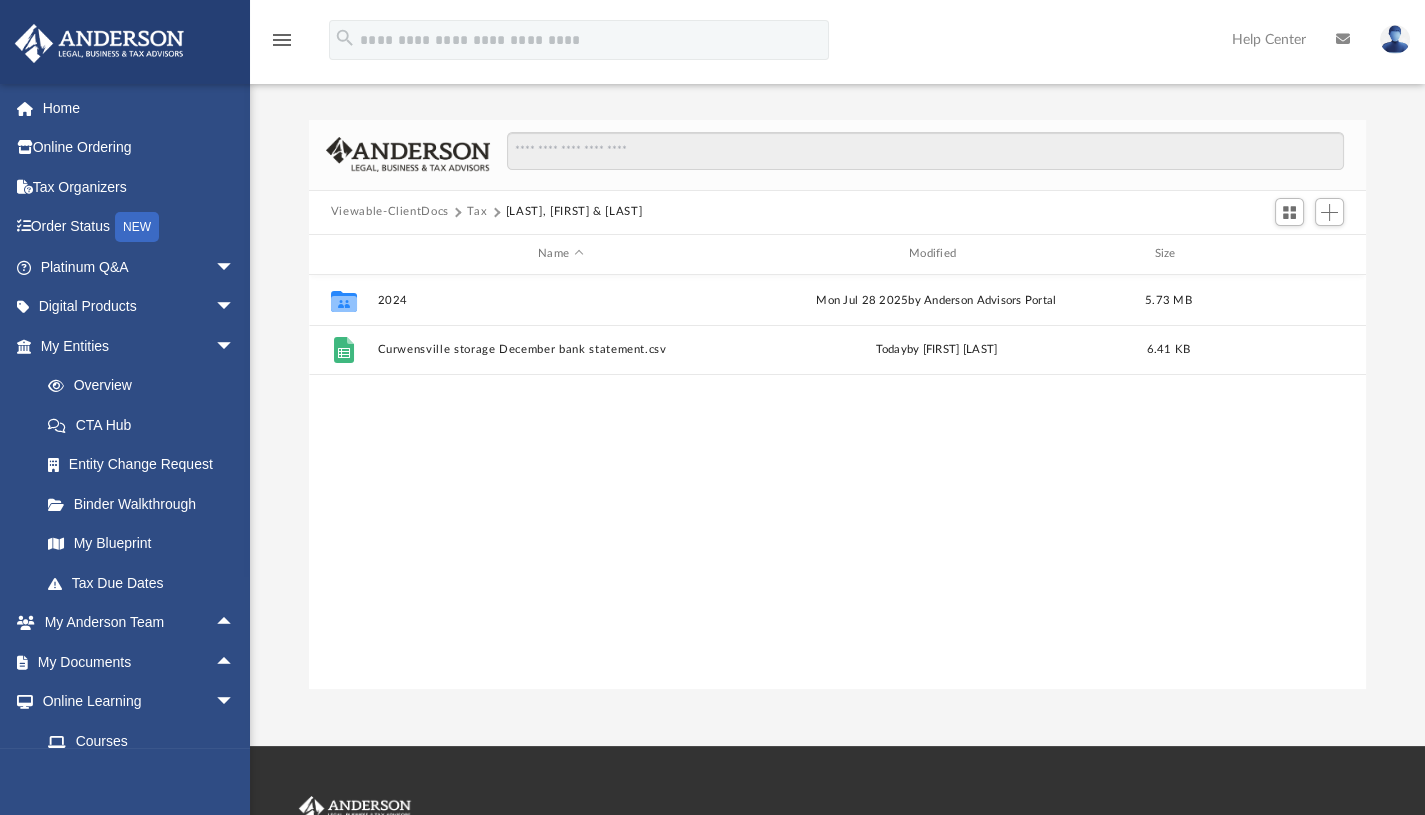 click on "arrow_drop_up" at bounding box center [235, 662] 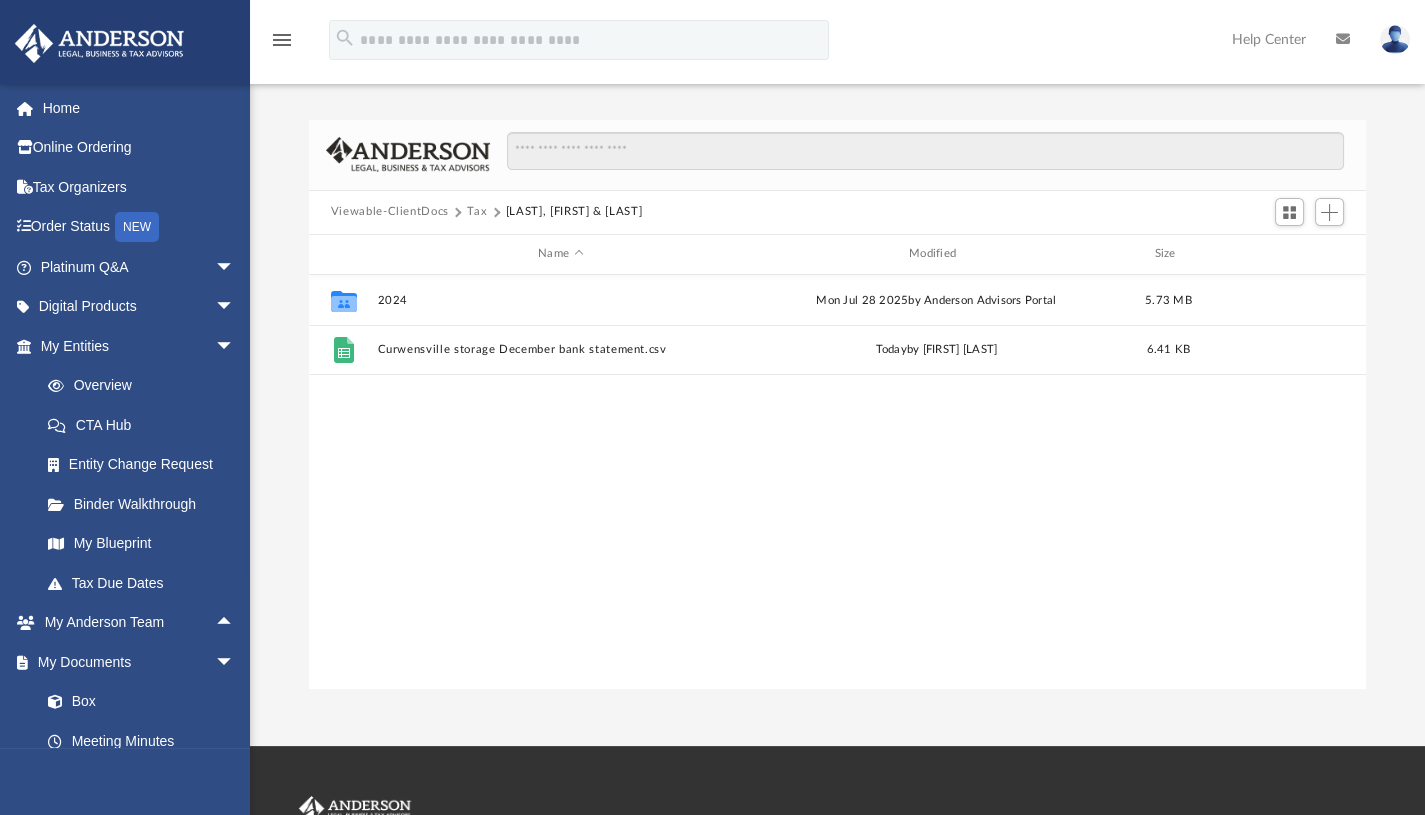 click on "Box" at bounding box center [136, 702] 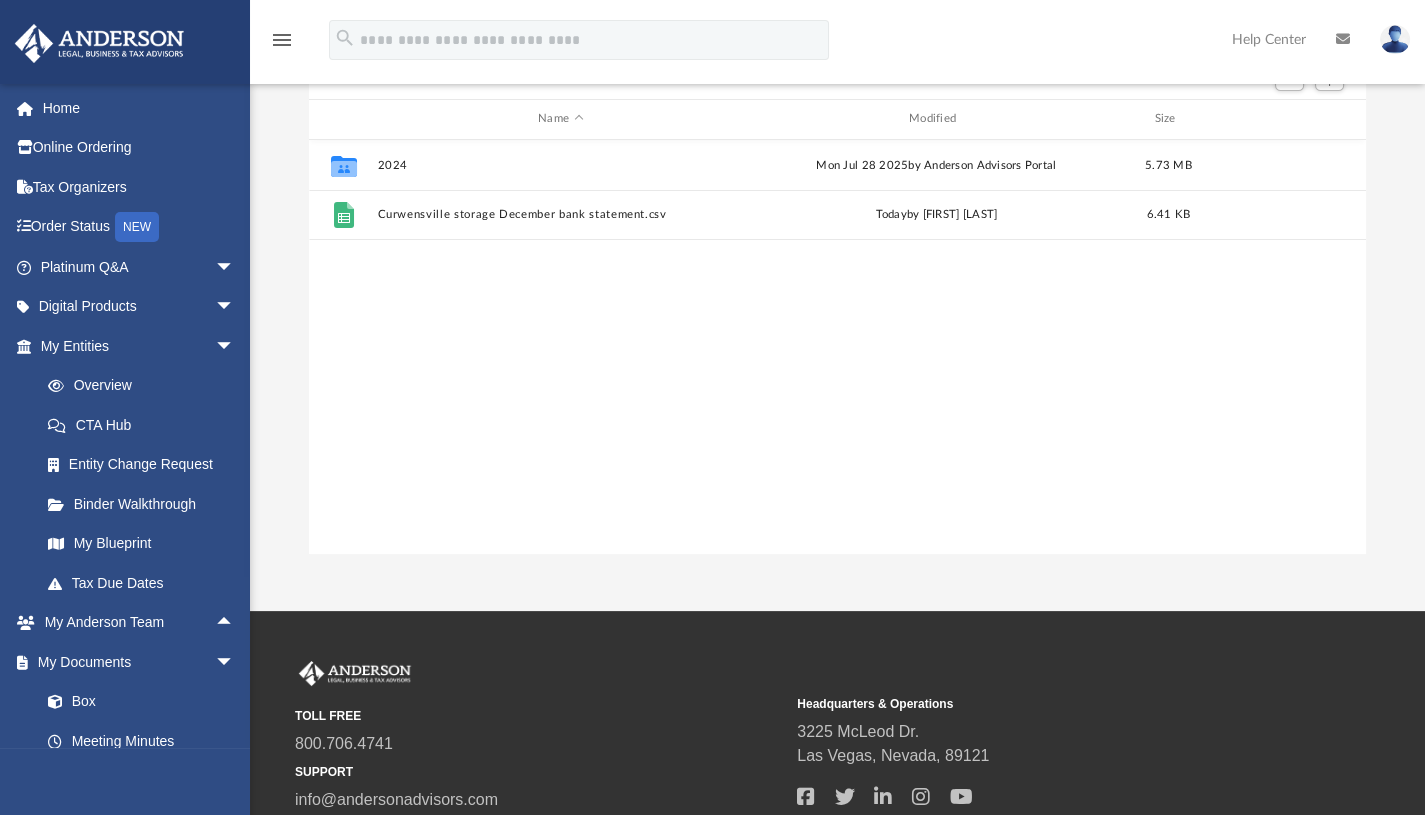 scroll, scrollTop: 0, scrollLeft: 0, axis: both 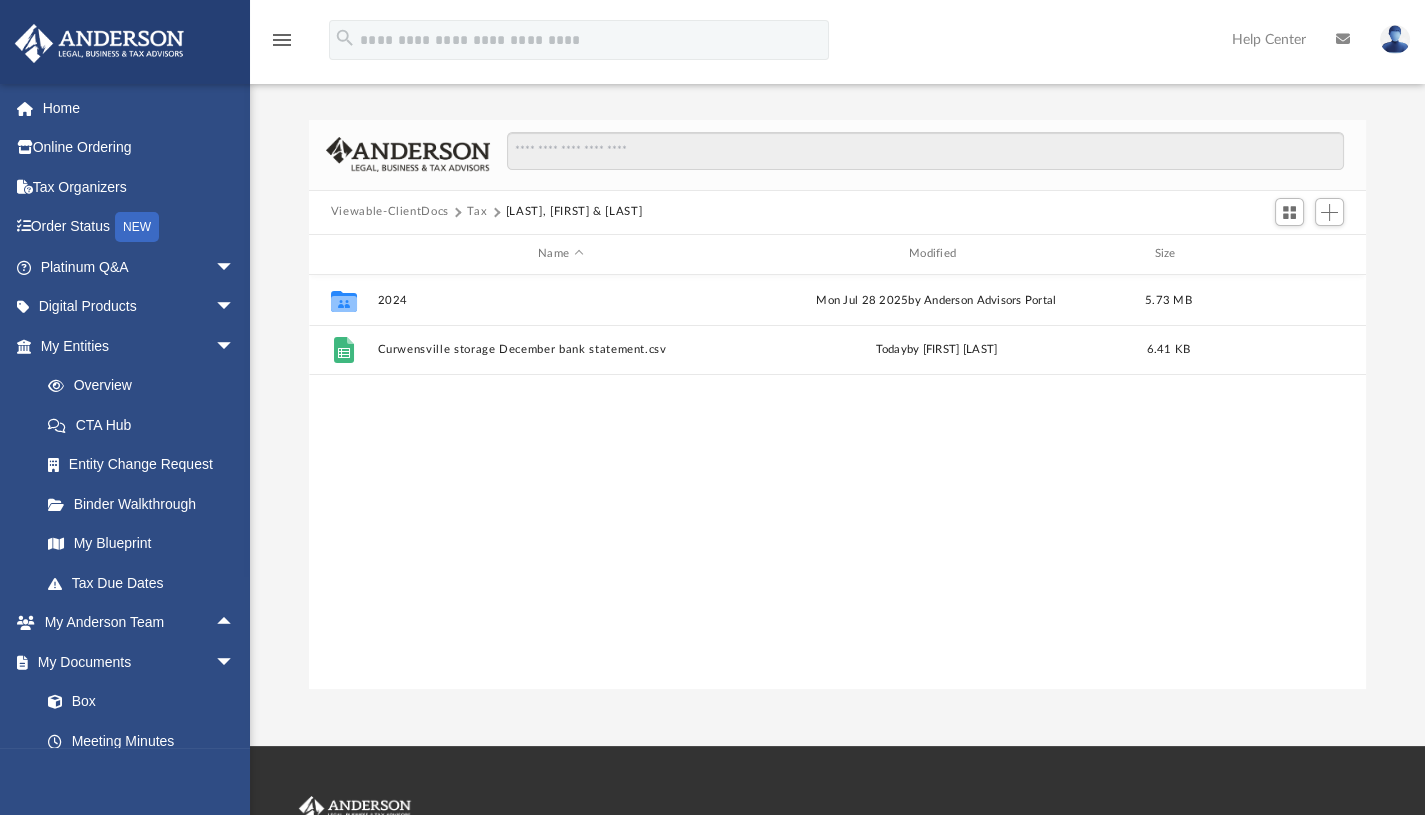 click at bounding box center (65, 702) 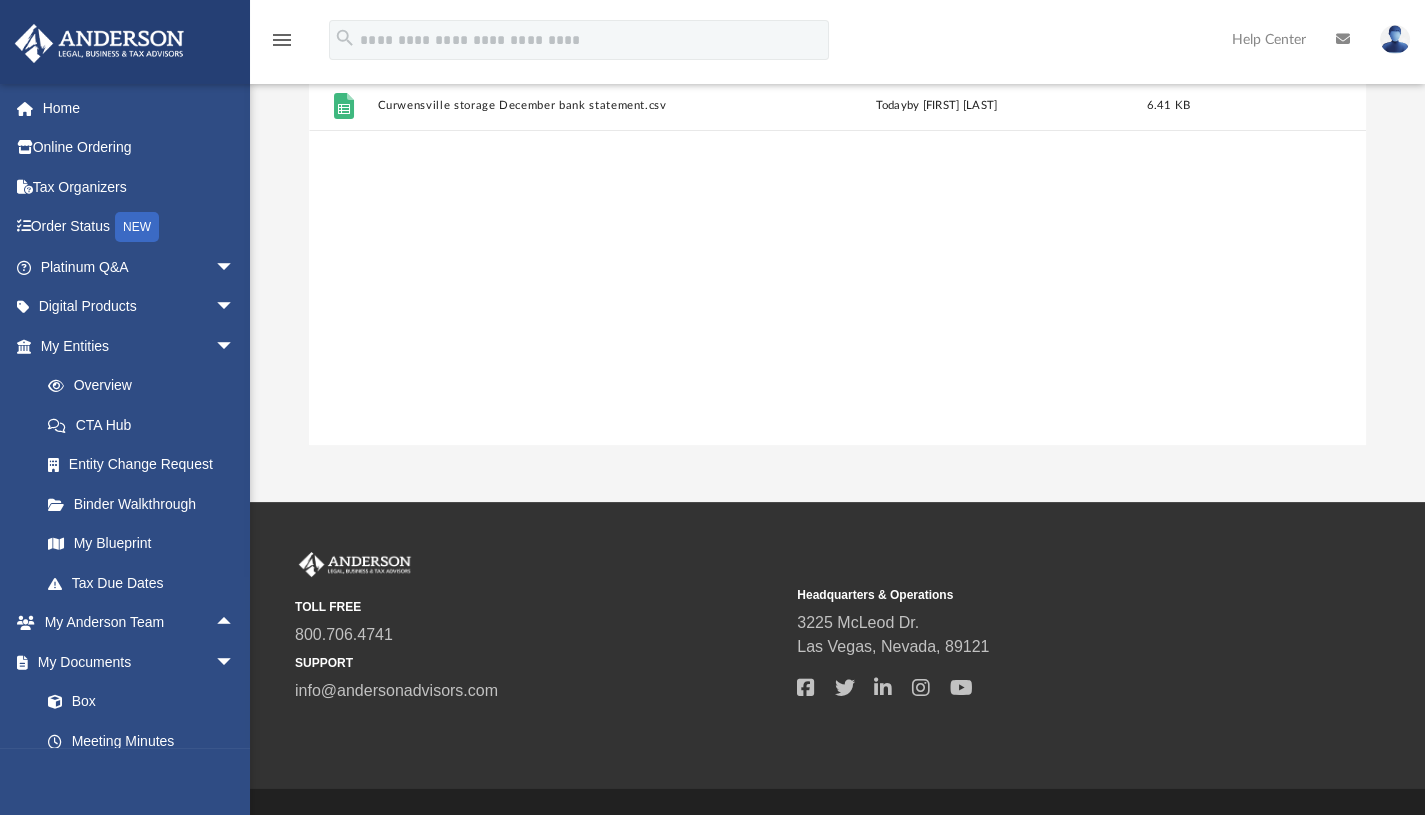 scroll, scrollTop: 0, scrollLeft: 0, axis: both 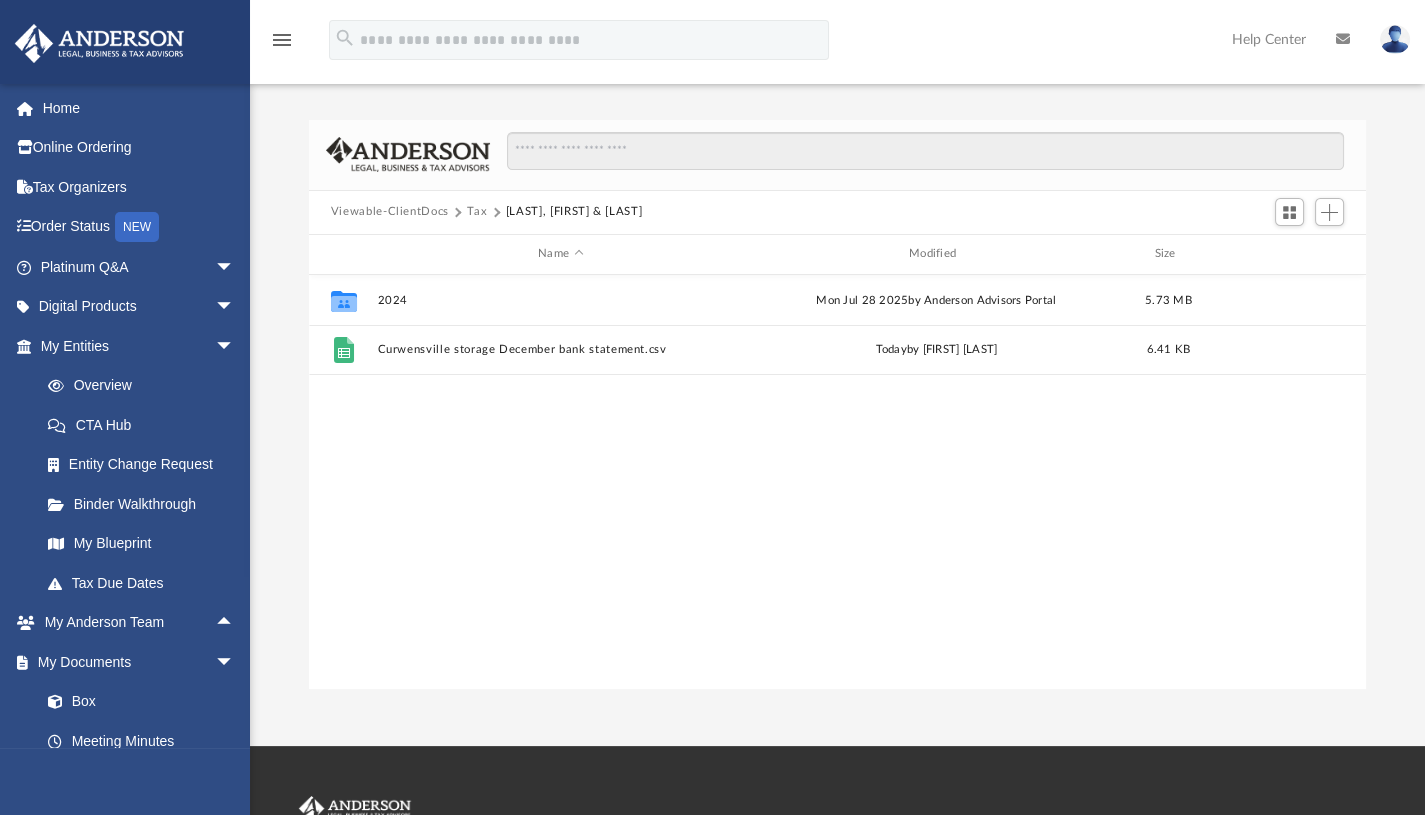 click at bounding box center [917, 161] 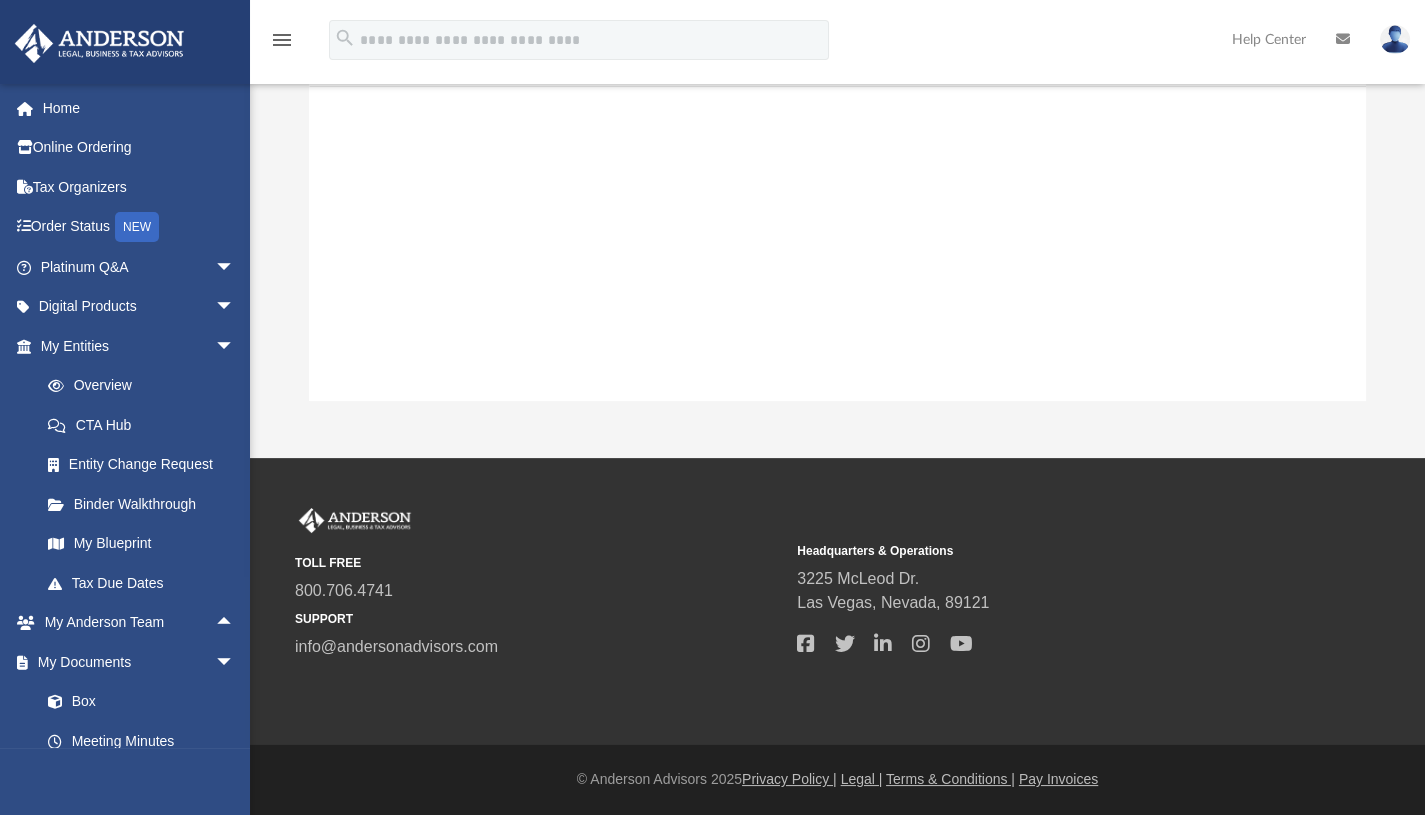 scroll, scrollTop: 0, scrollLeft: 0, axis: both 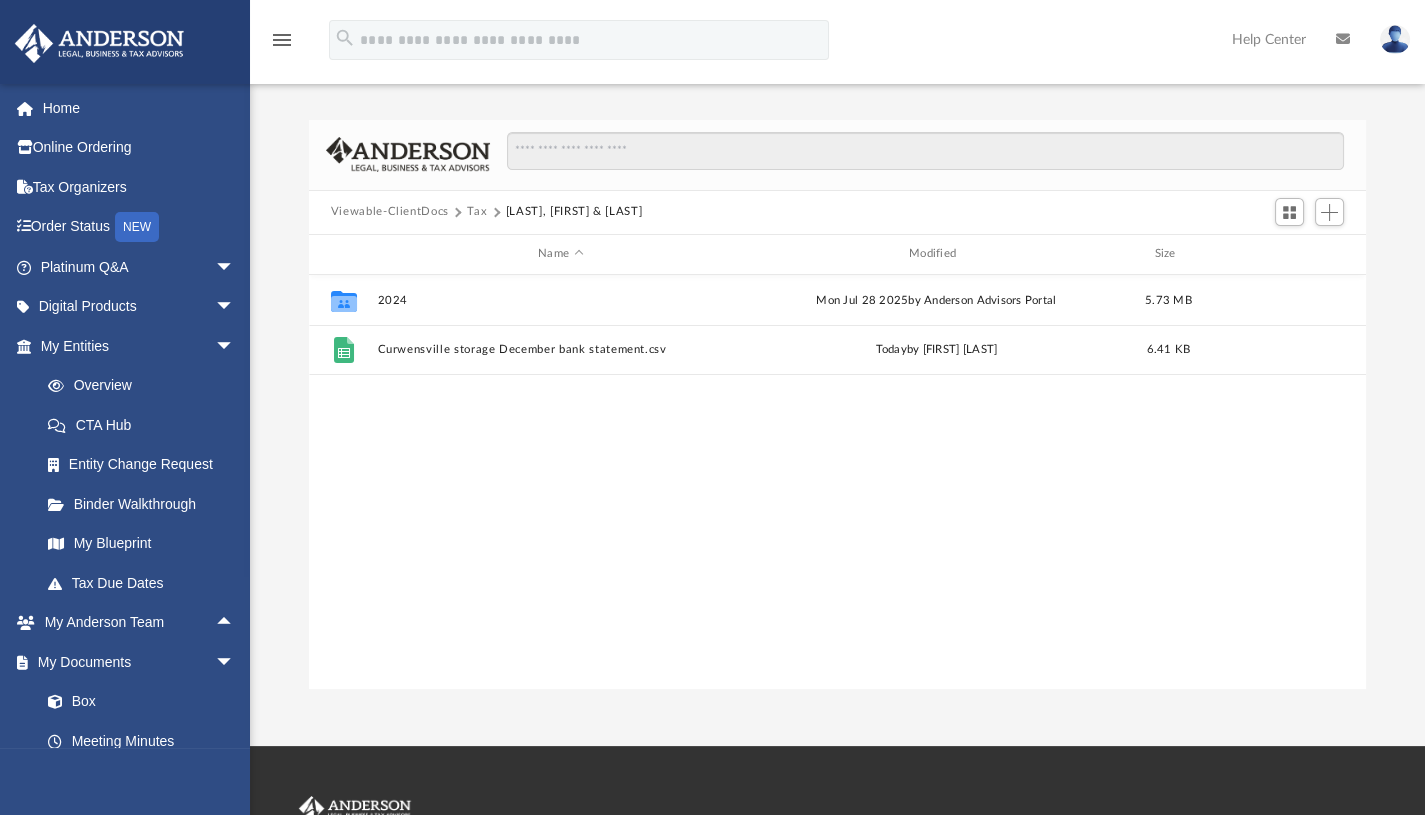 click on "Collaborated Folder [YEAR] Mon Jul [DAY] [YEAR]  by [COMPANY] Portal 5.73 MB File Curwensville storage December bank statement.csv today  by [FIRST] [LAST] 6.41 KB" at bounding box center (837, 482) 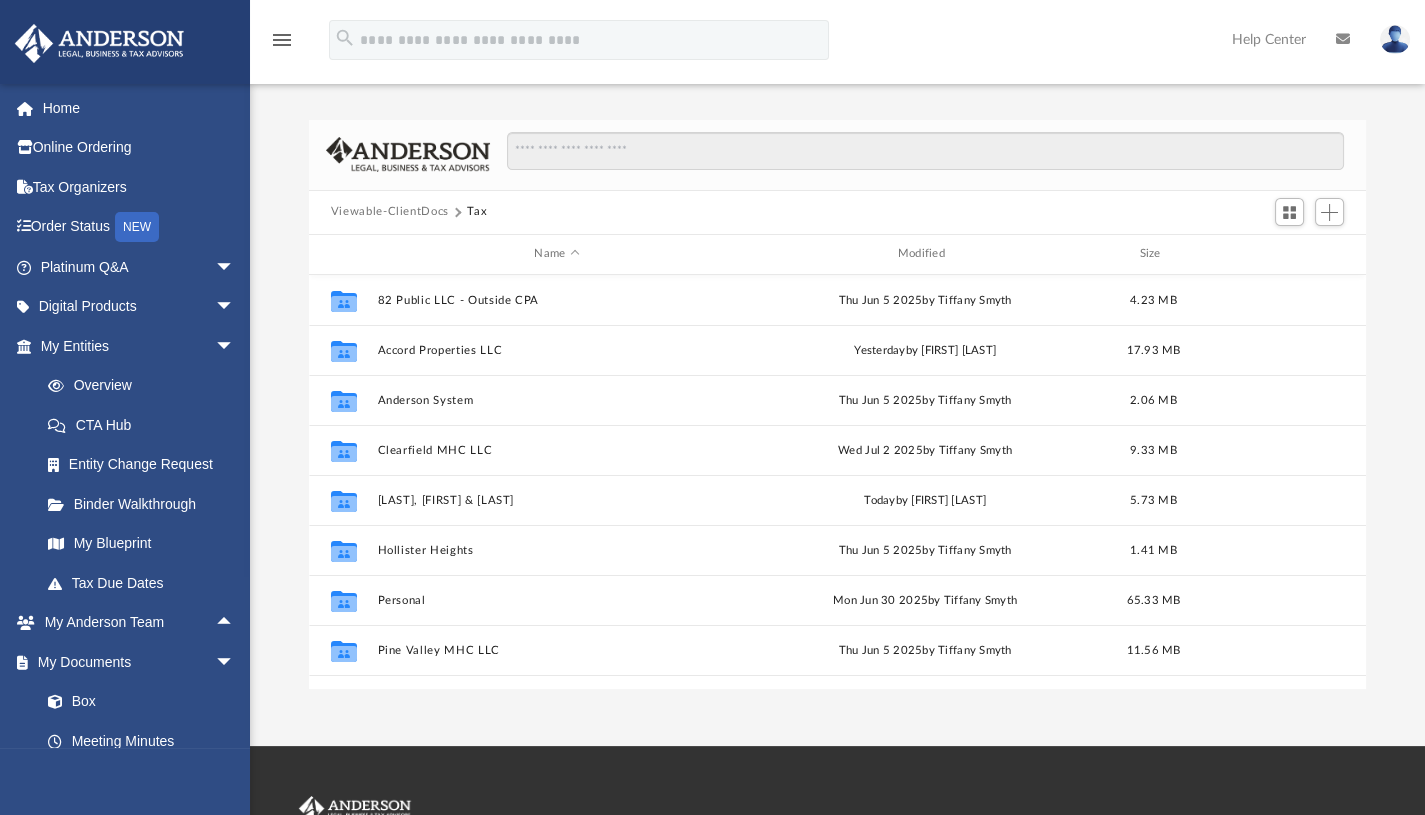 scroll, scrollTop: 84, scrollLeft: 0, axis: vertical 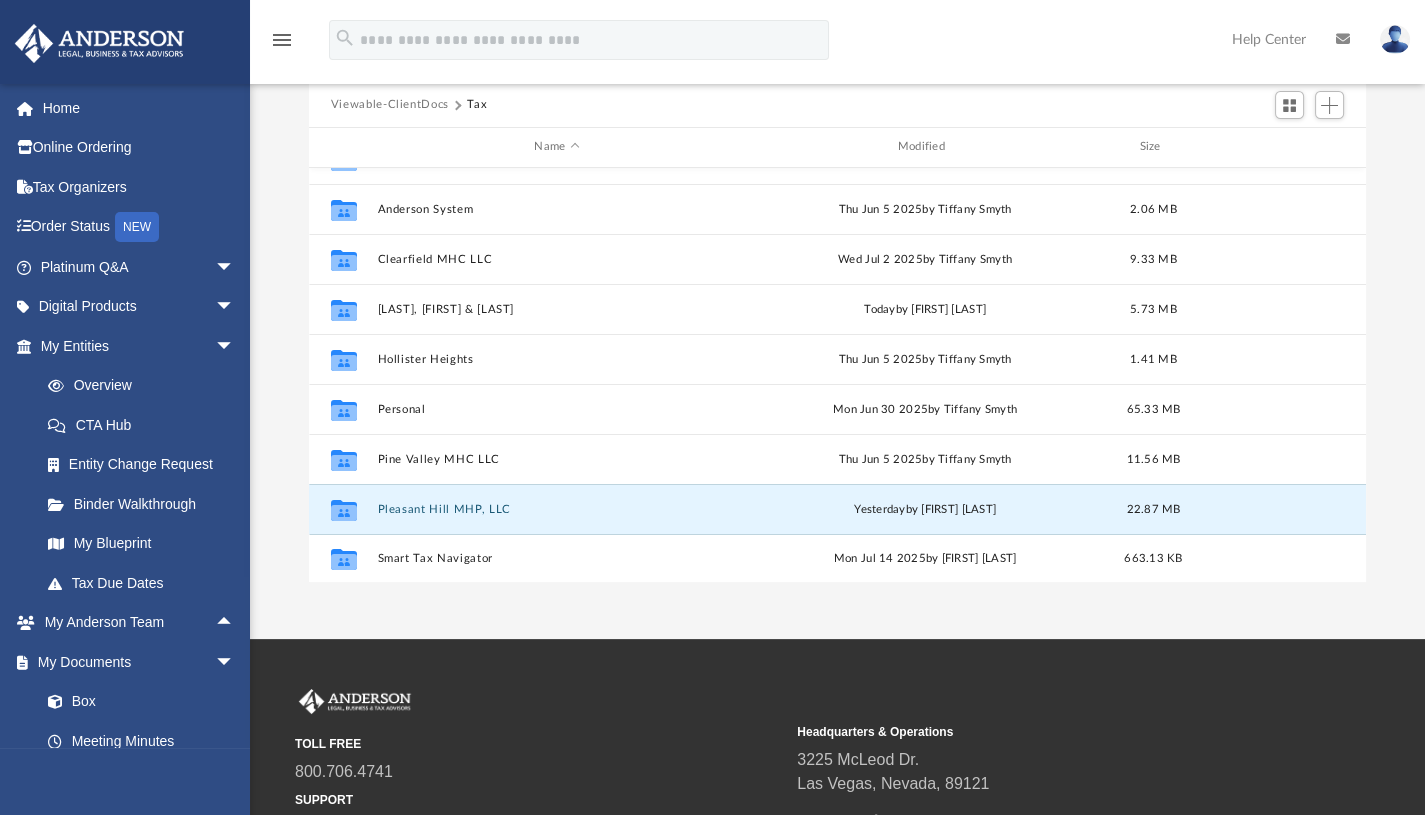 click on "Pleasant Hill MHP, LLC" at bounding box center [556, 508] 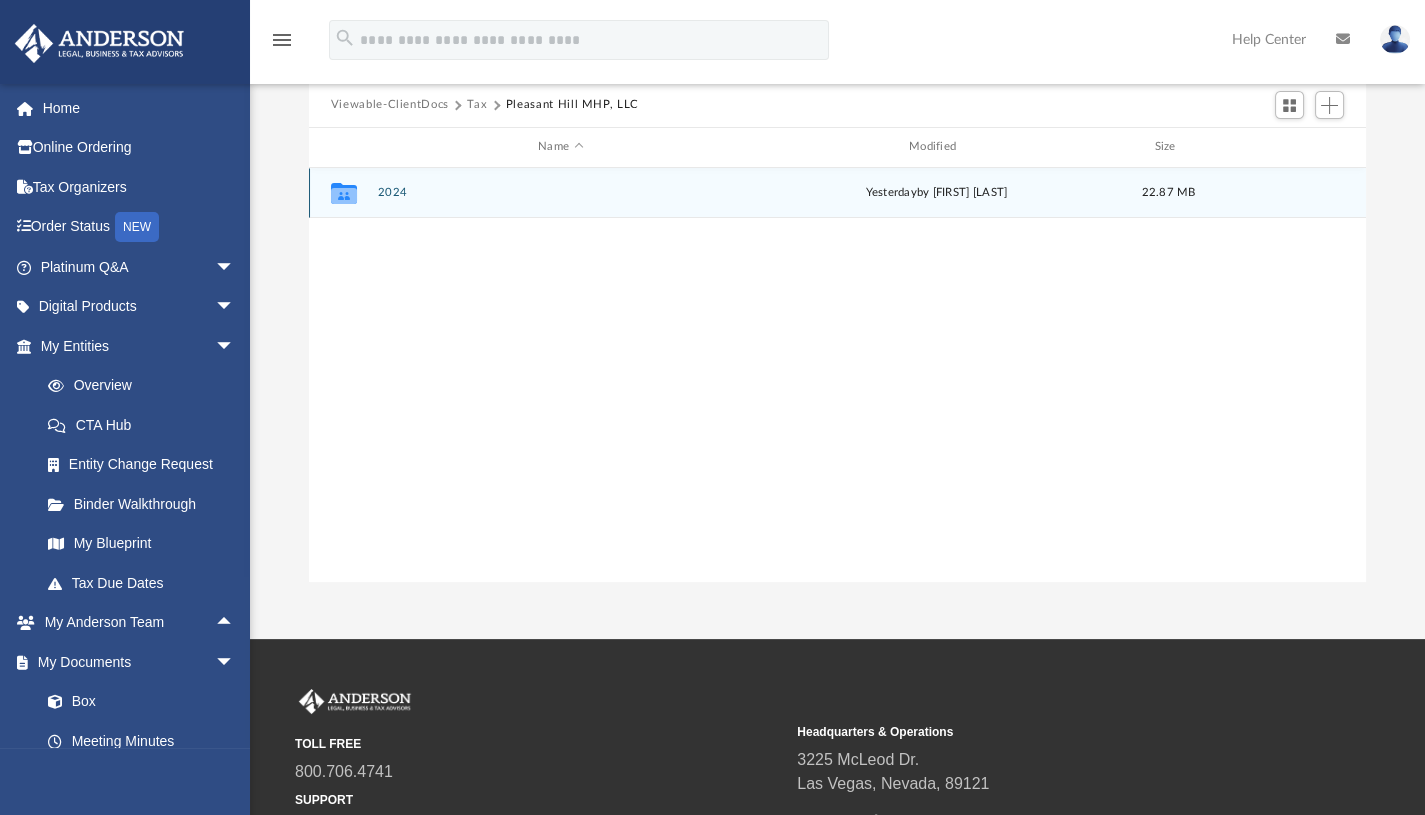 scroll, scrollTop: 0, scrollLeft: 0, axis: both 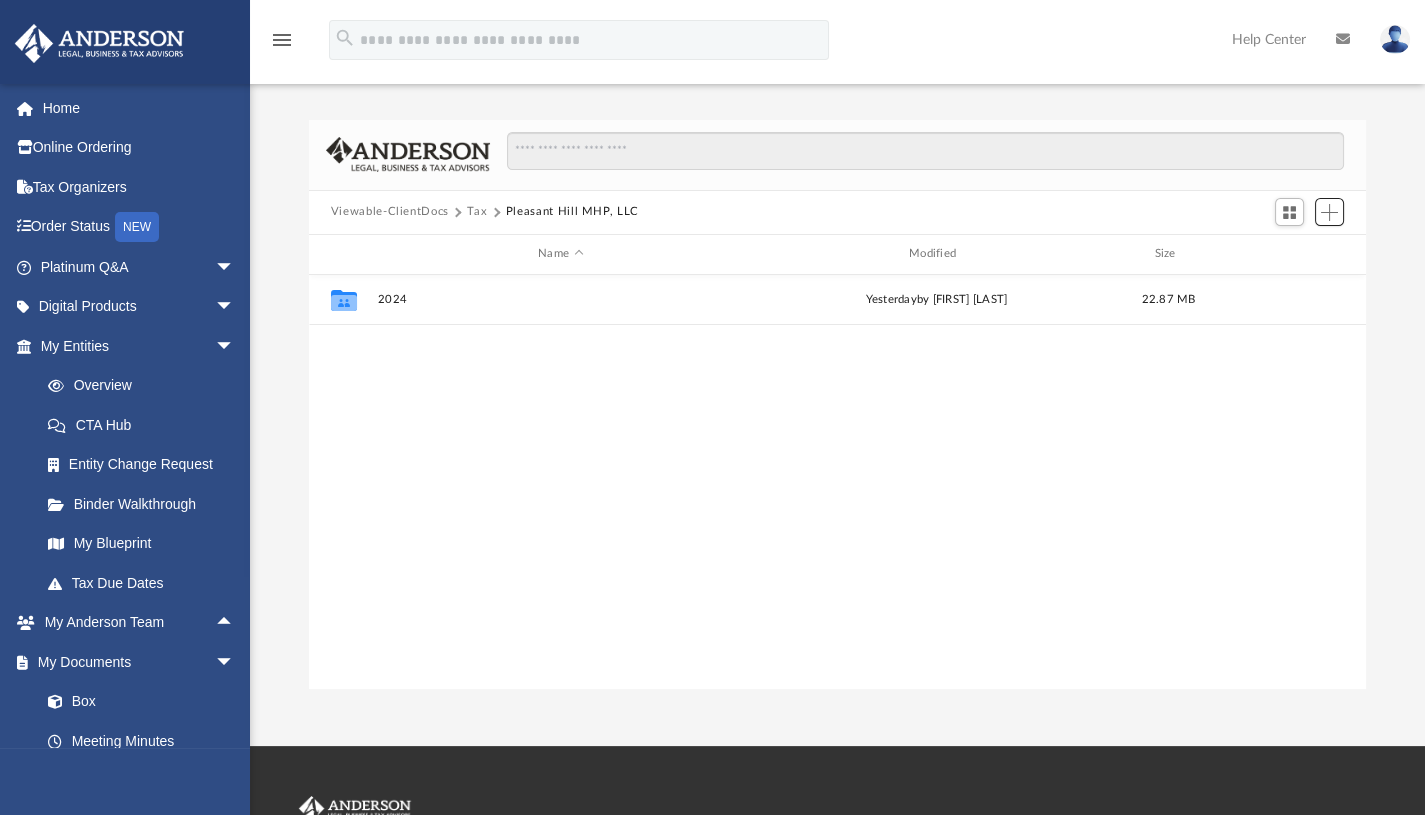click at bounding box center (1329, 212) 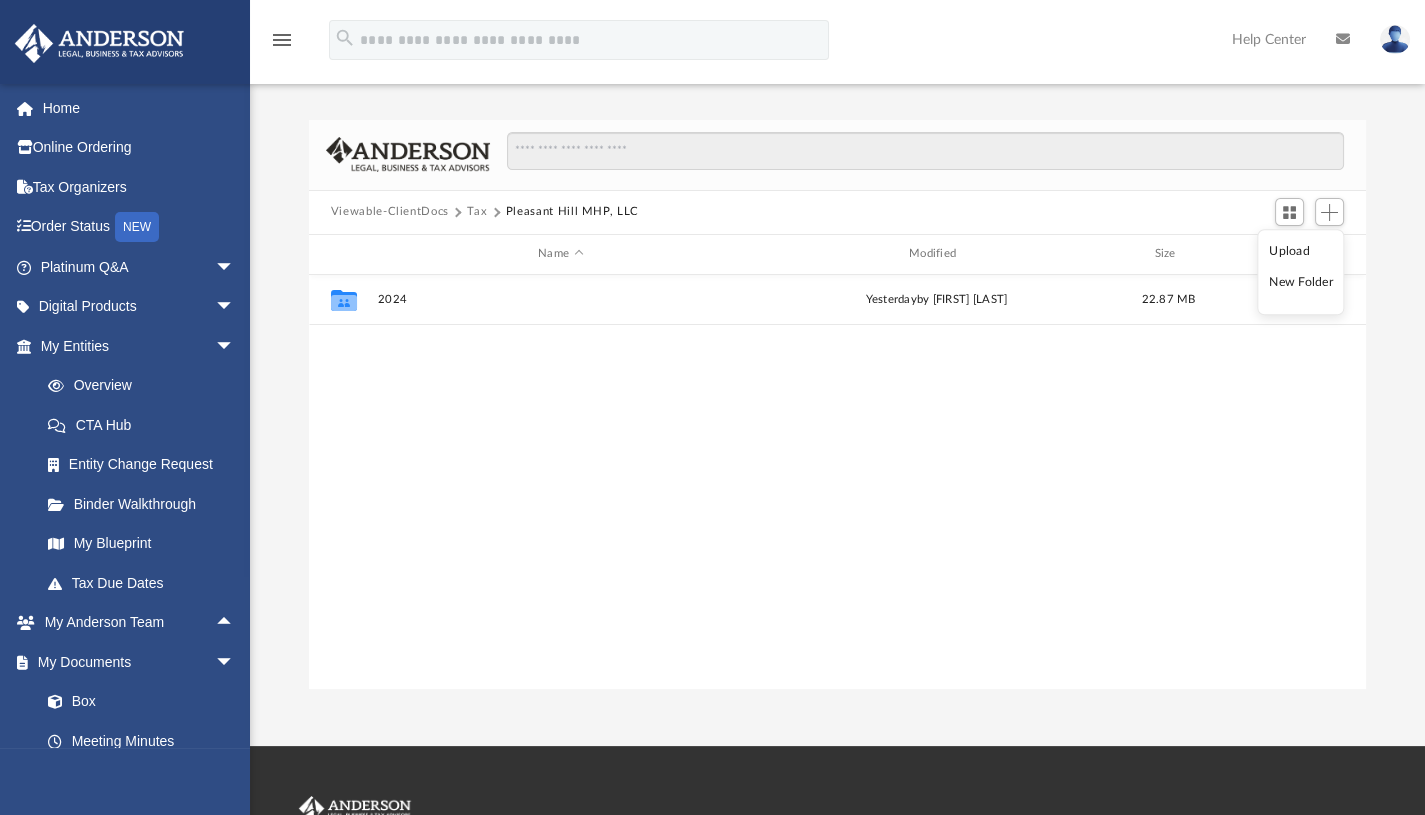 click on "Upload" at bounding box center [1301, 251] 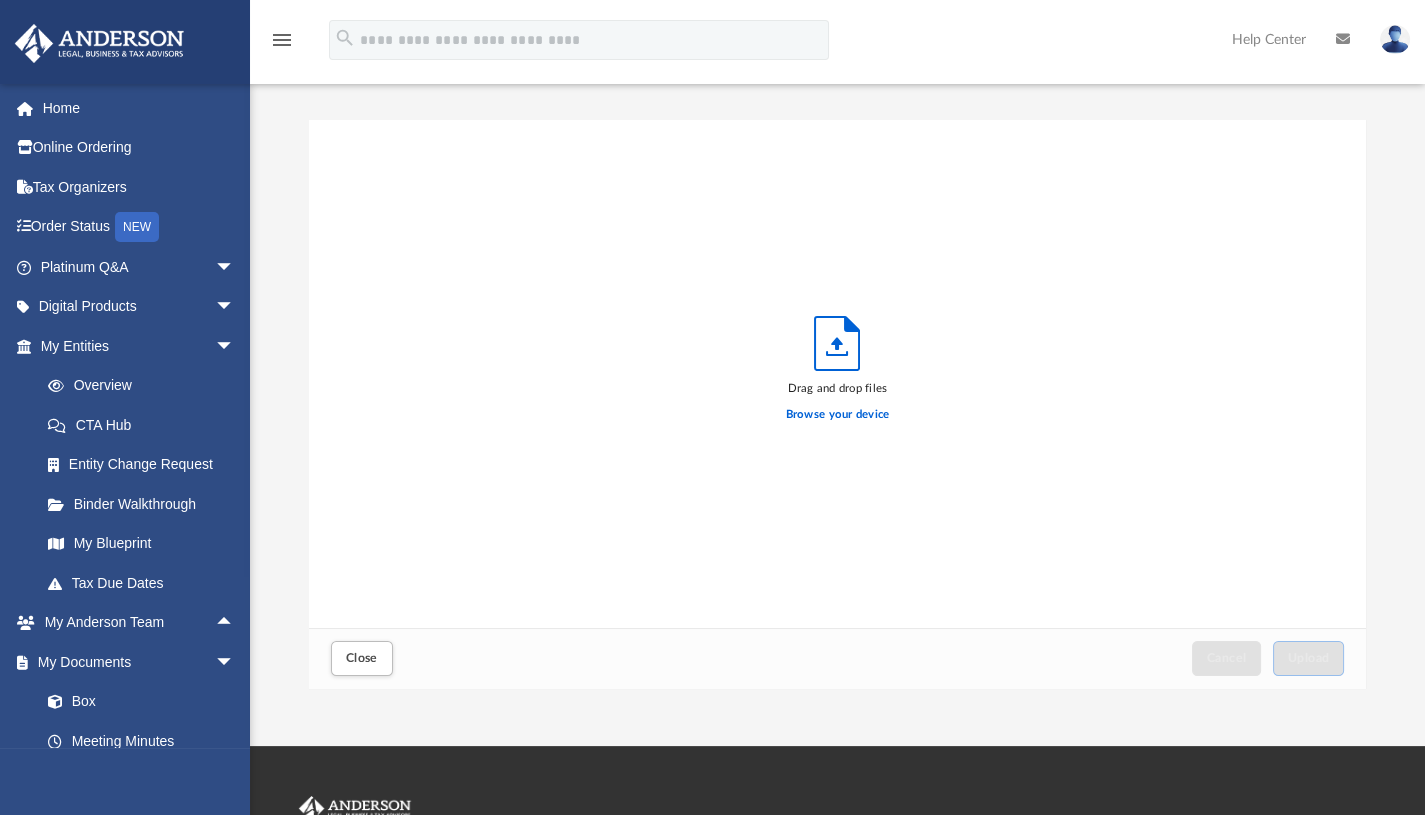 scroll, scrollTop: 16, scrollLeft: 16, axis: both 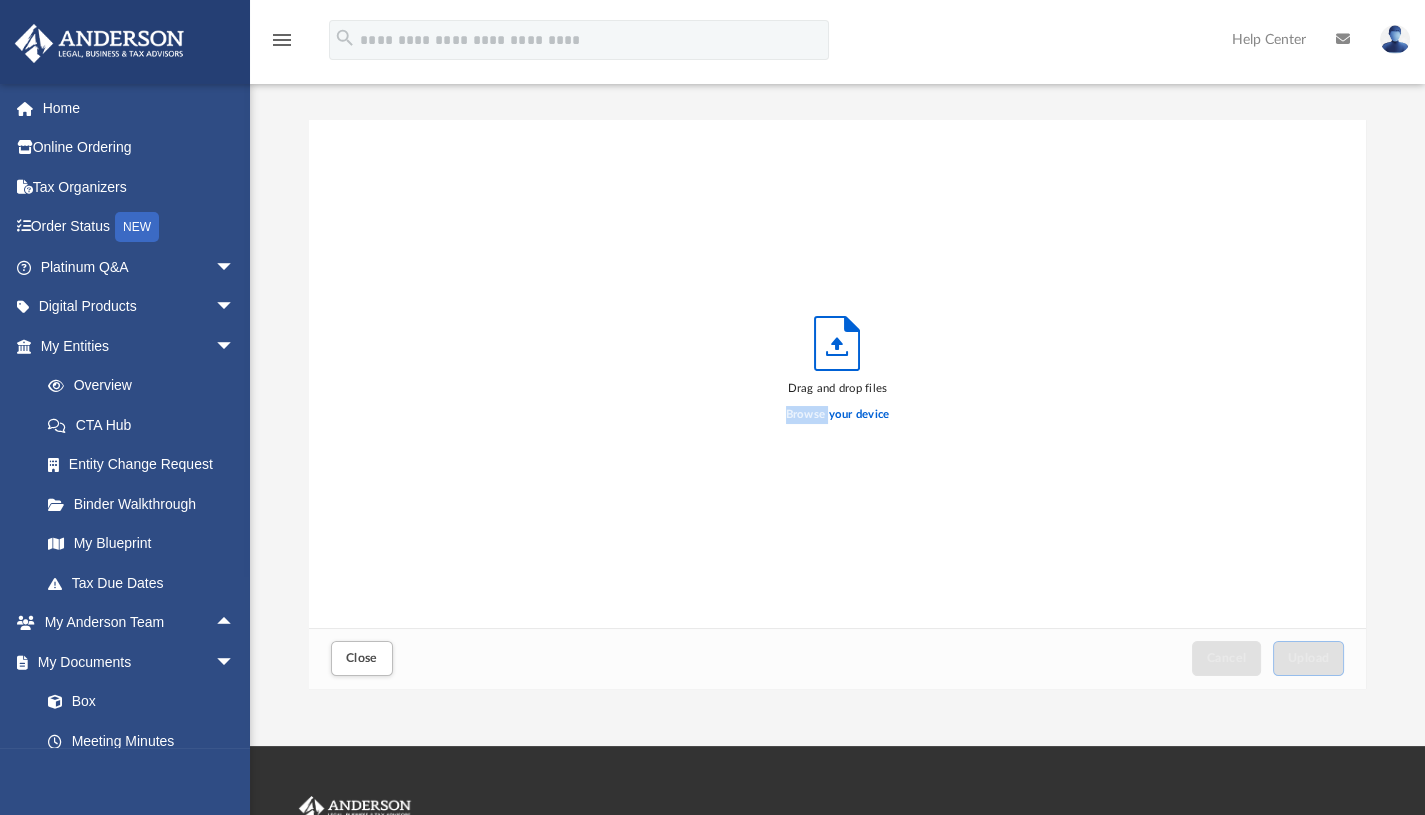 click on "Drag and drop files Browse your device" at bounding box center (838, 374) 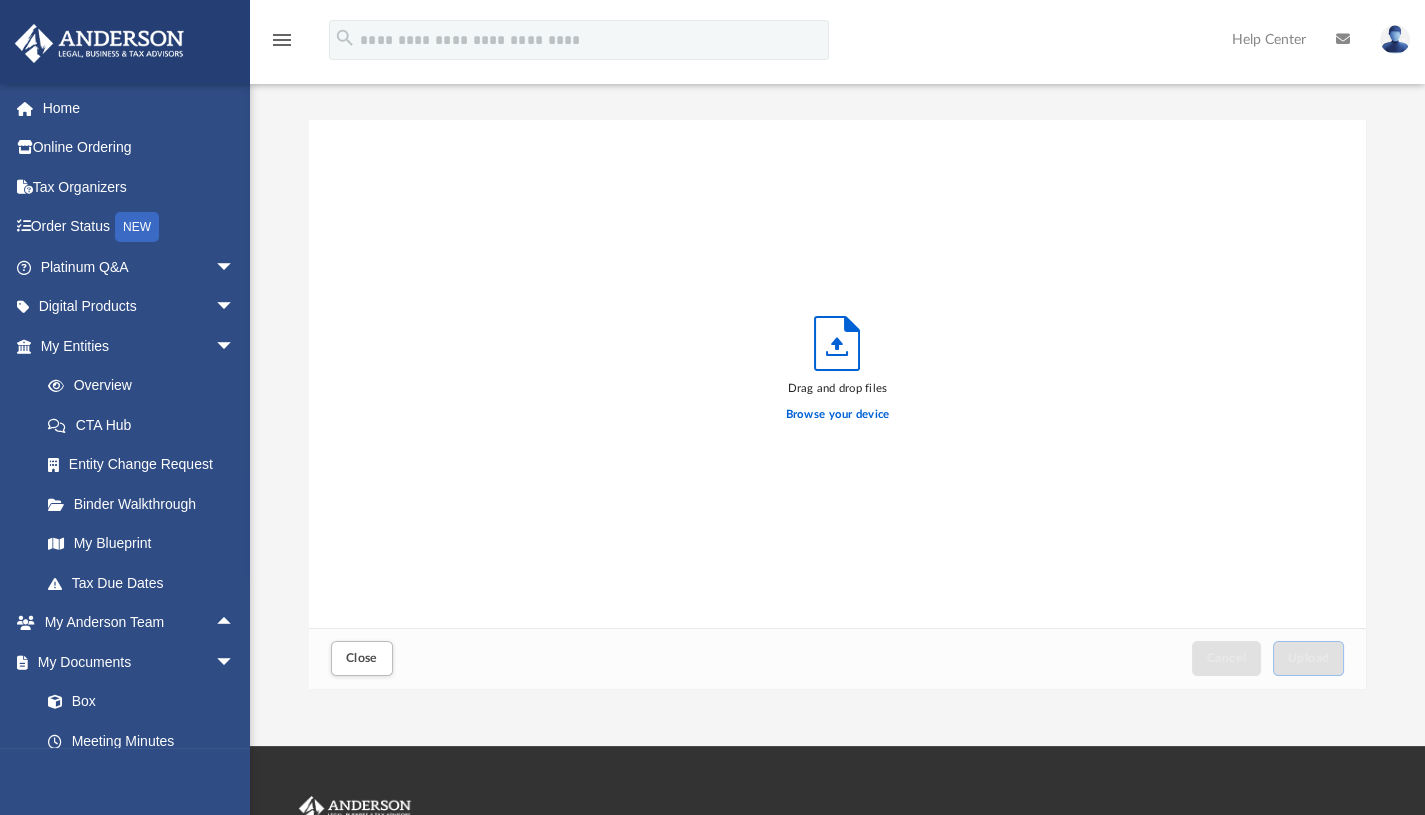 click on "Drag and drop files Browse your device" at bounding box center (838, 374) 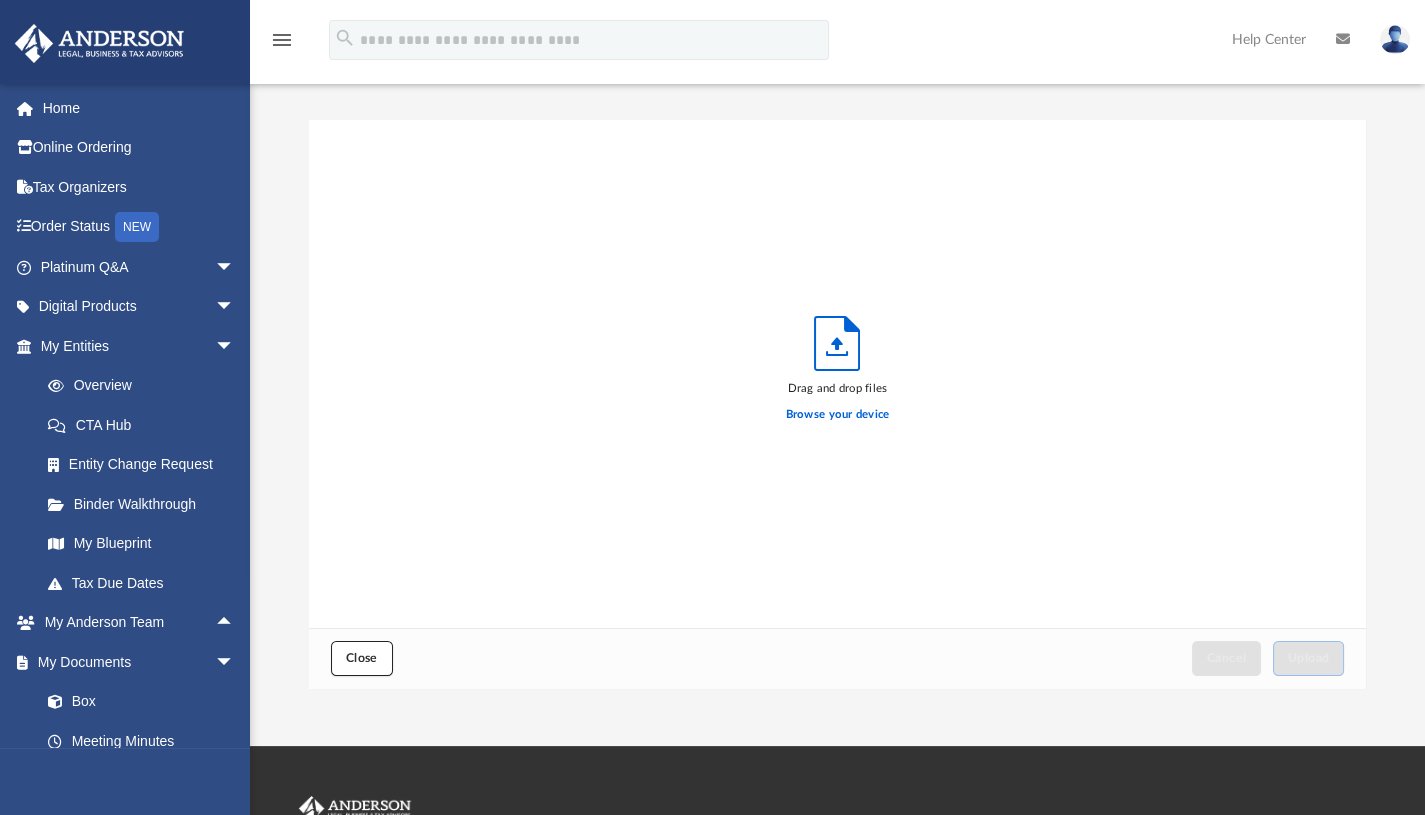 click on "Close" at bounding box center (362, 658) 